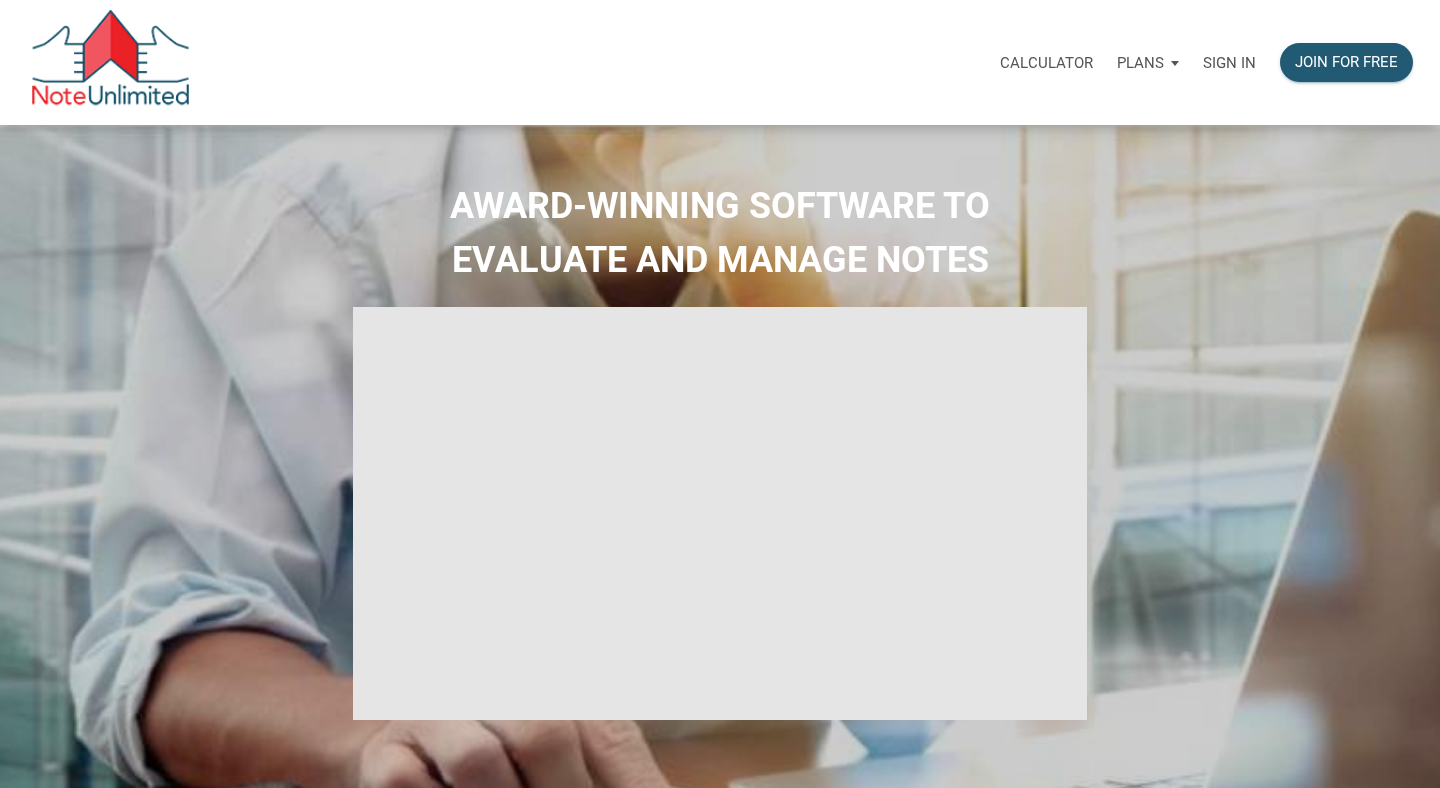 scroll, scrollTop: 0, scrollLeft: 0, axis: both 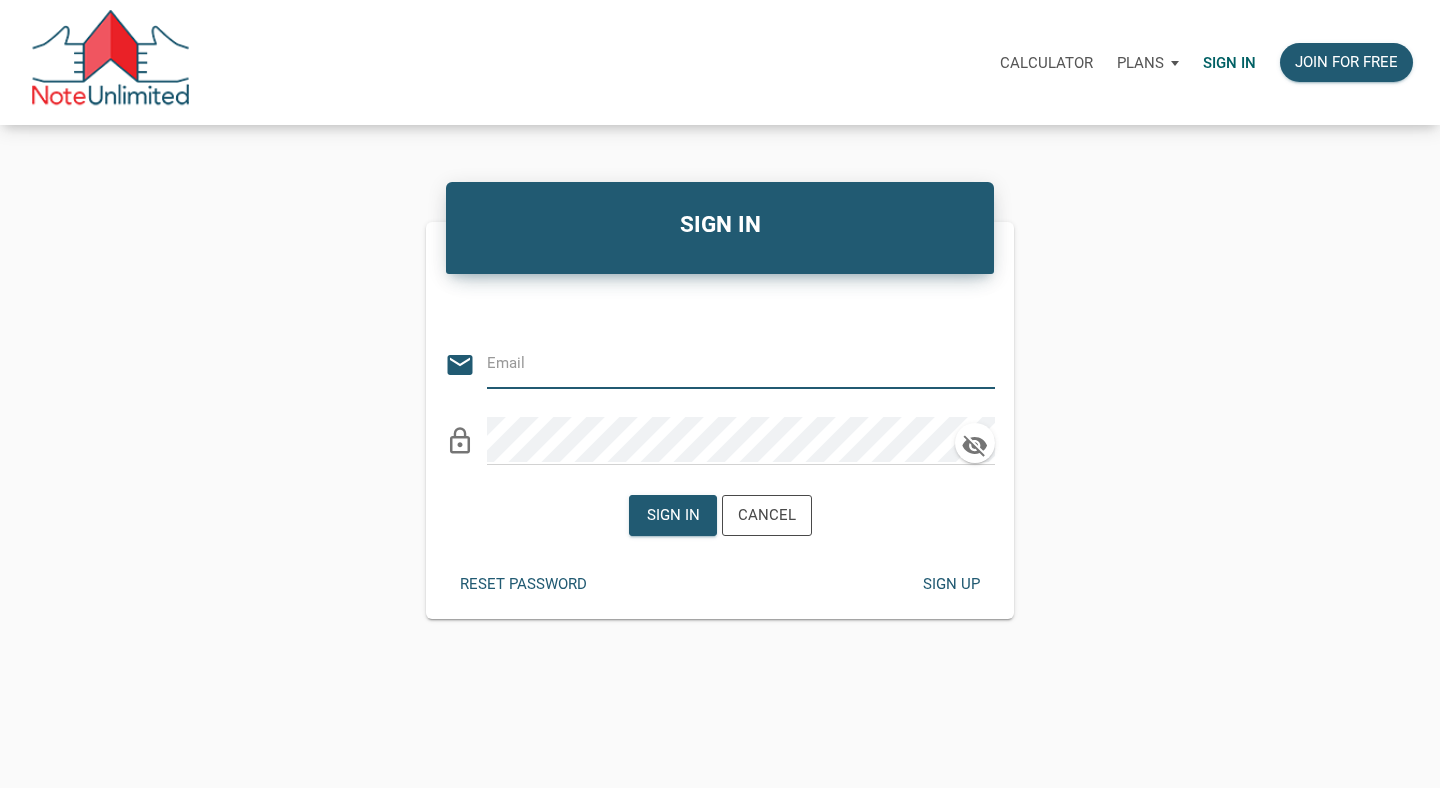 type on "tim@shamrockpointinvestments.com" 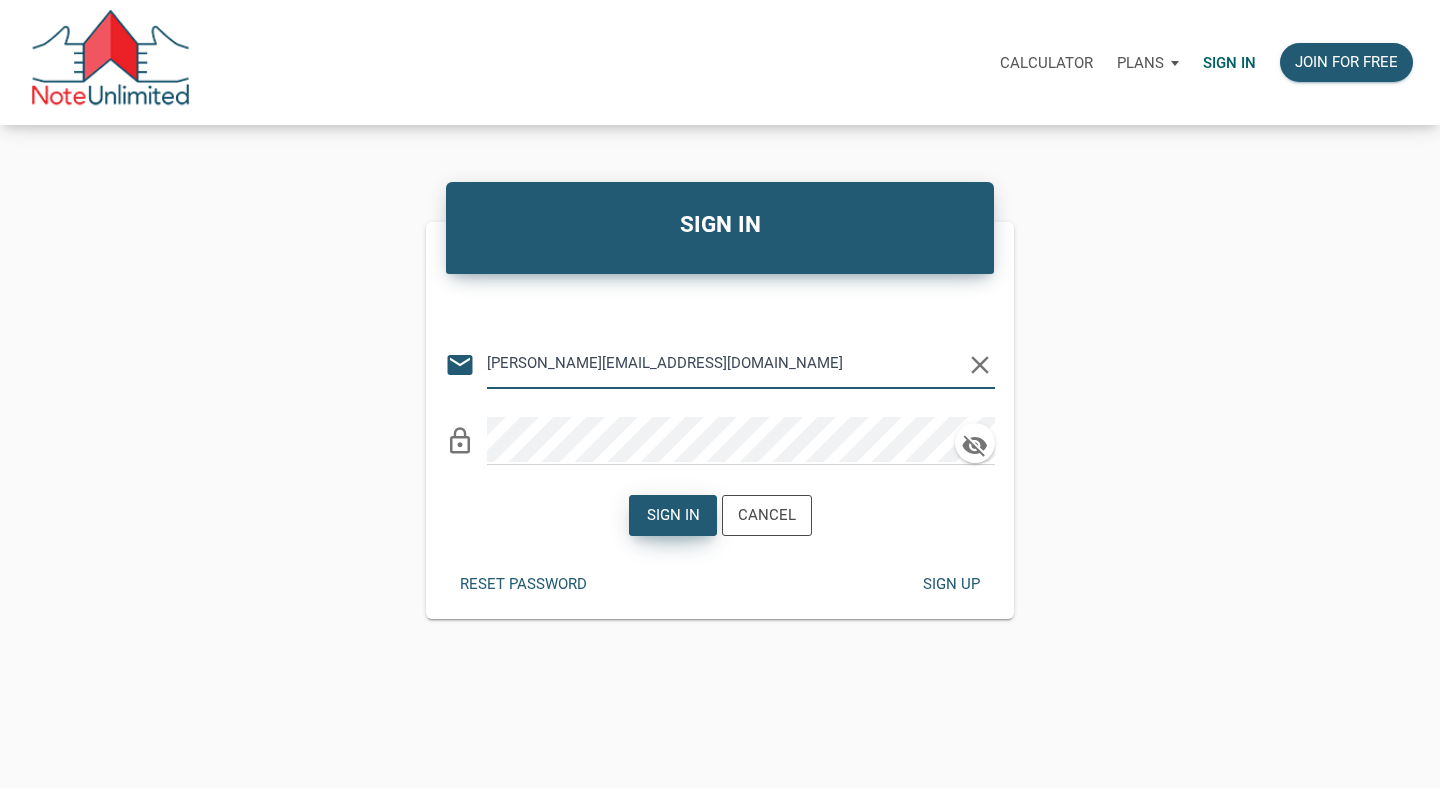 click on "Sign in" at bounding box center (672, 515) 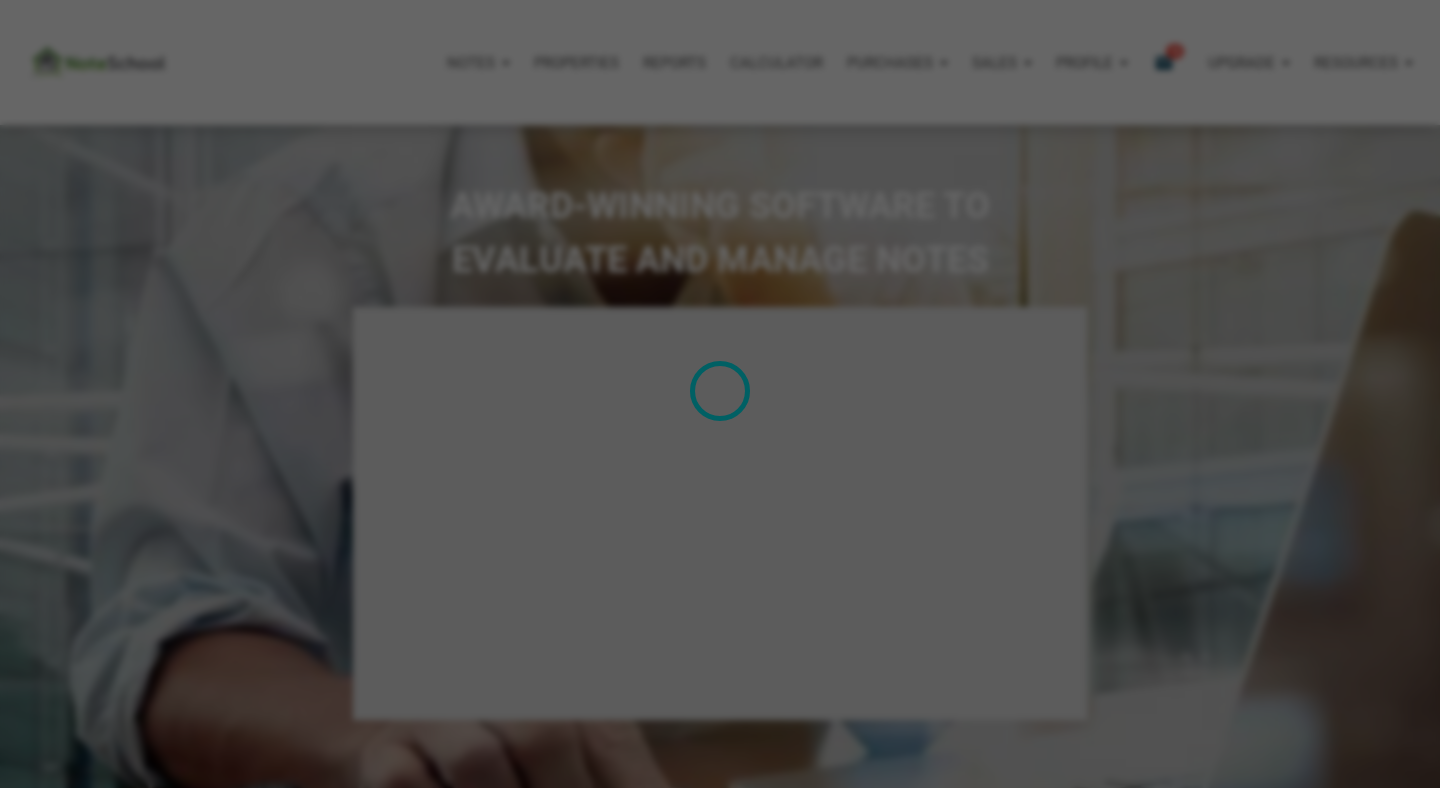 type on "Introduction to new features" 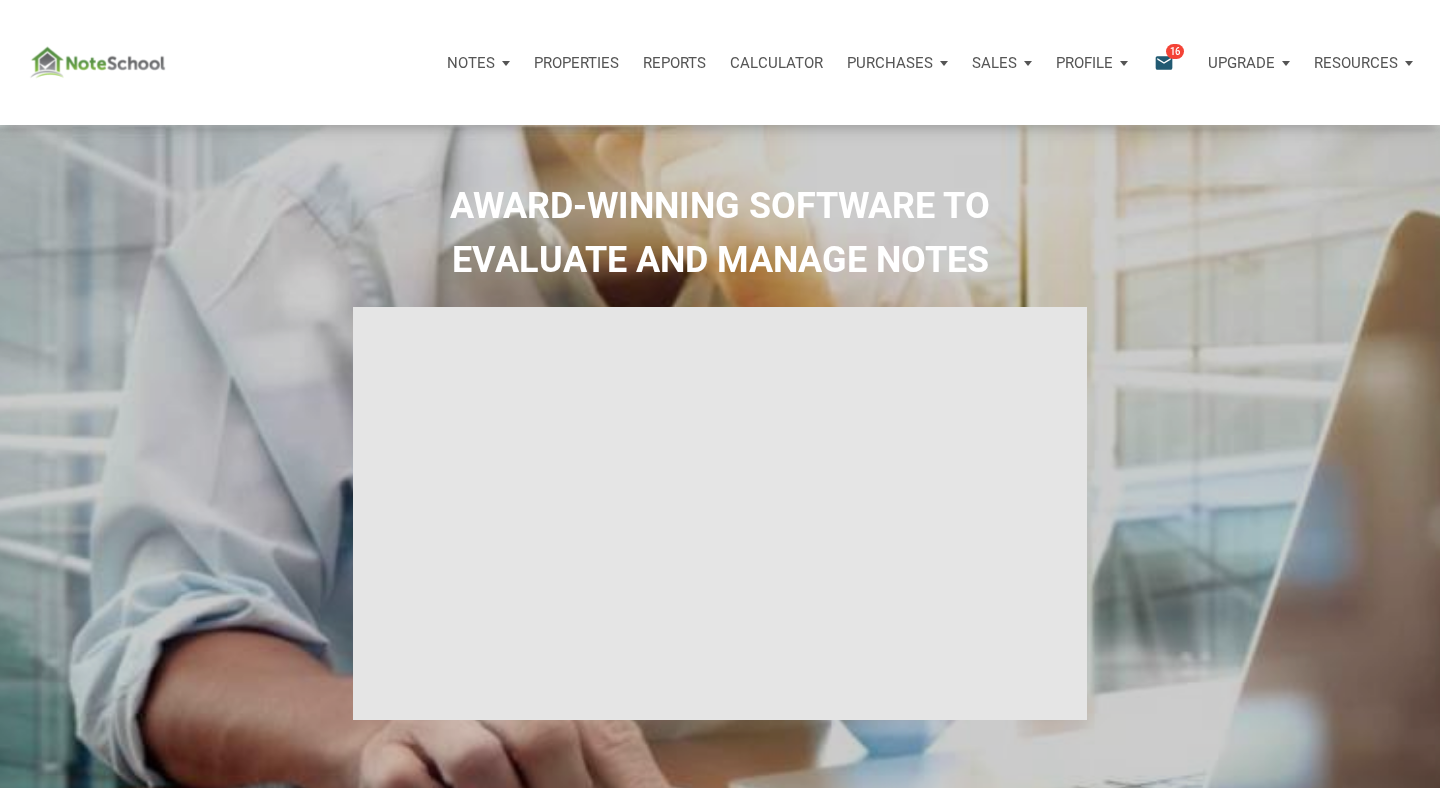 click on "Sales" at bounding box center (471, 62) 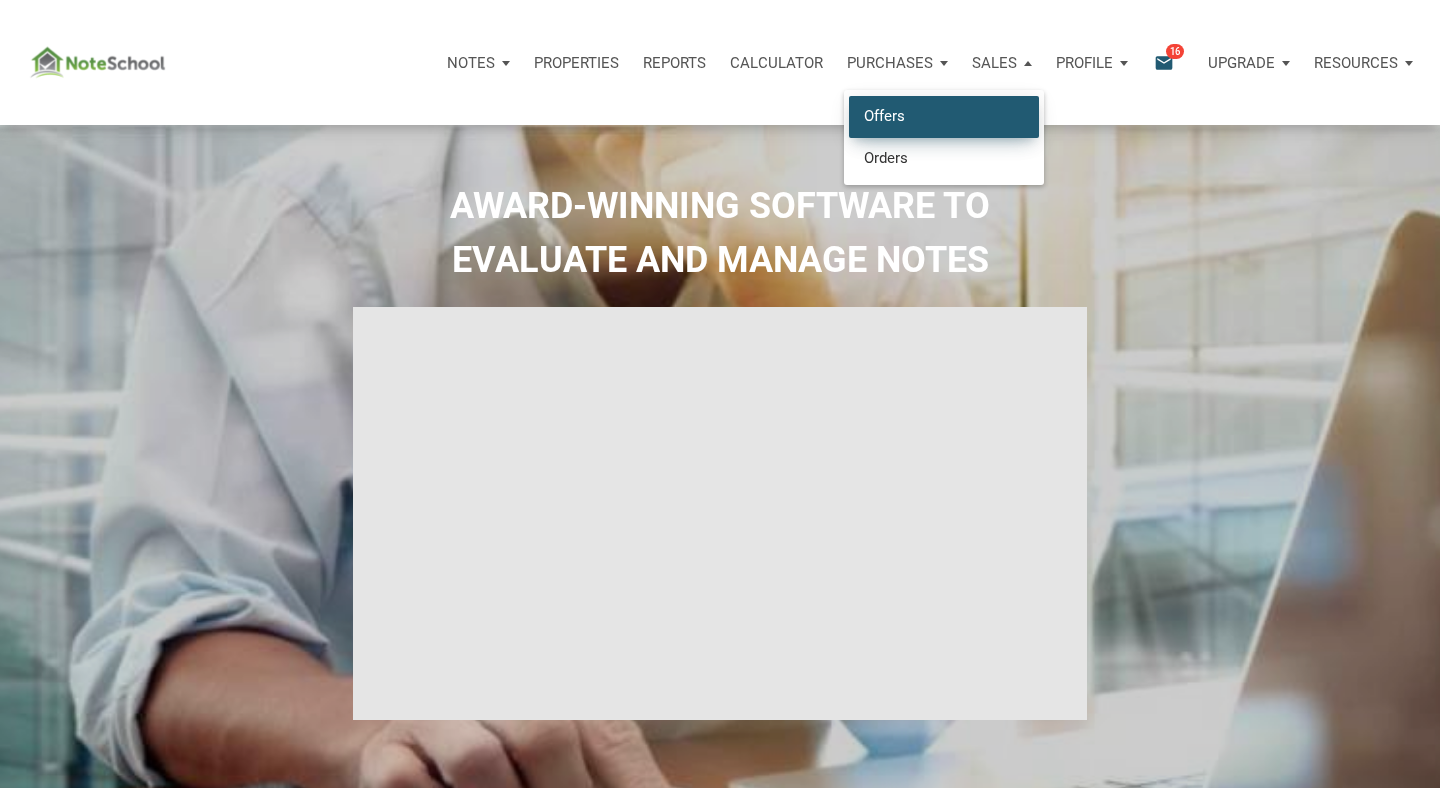 click on "Offers" at bounding box center (944, 116) 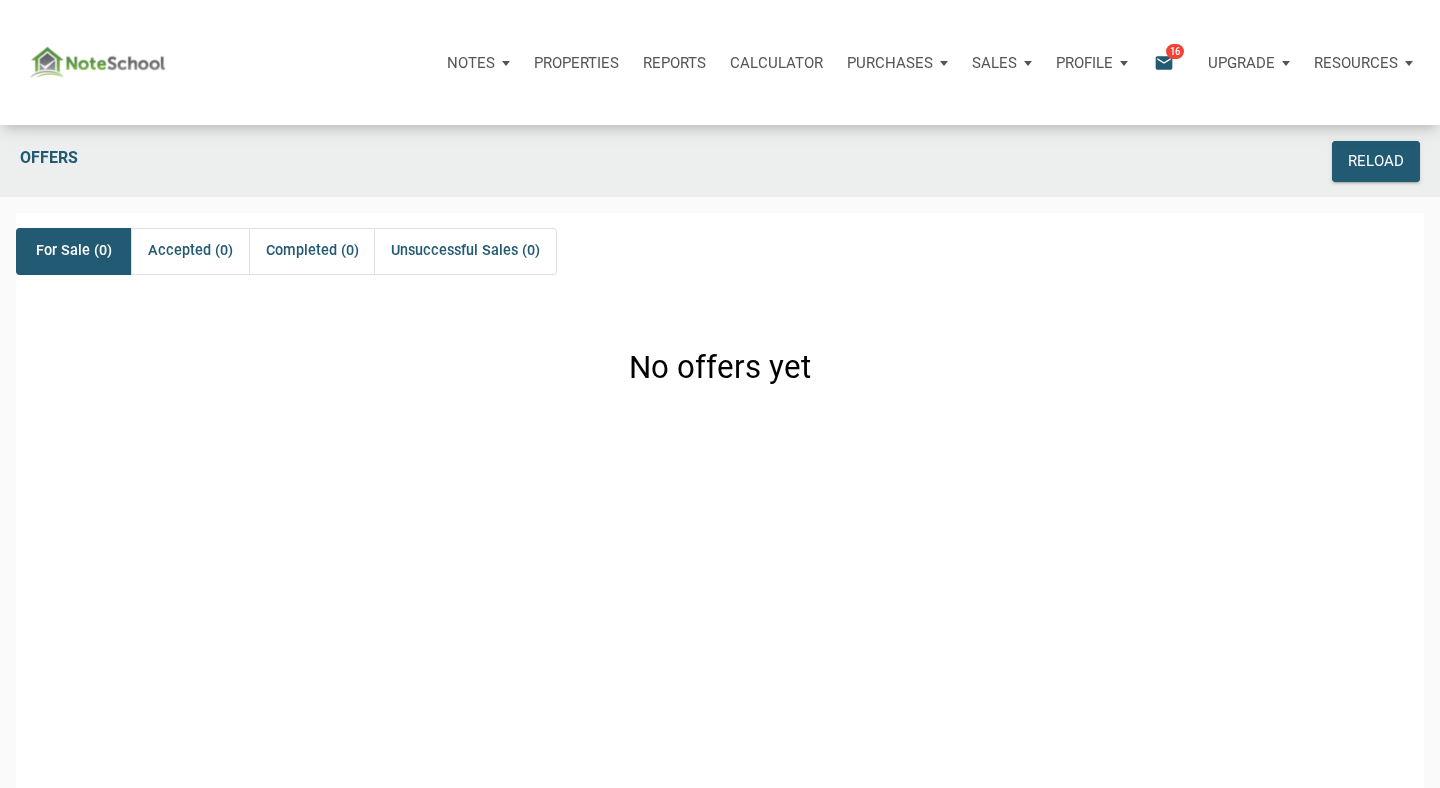click on "Notes" at bounding box center [471, 63] 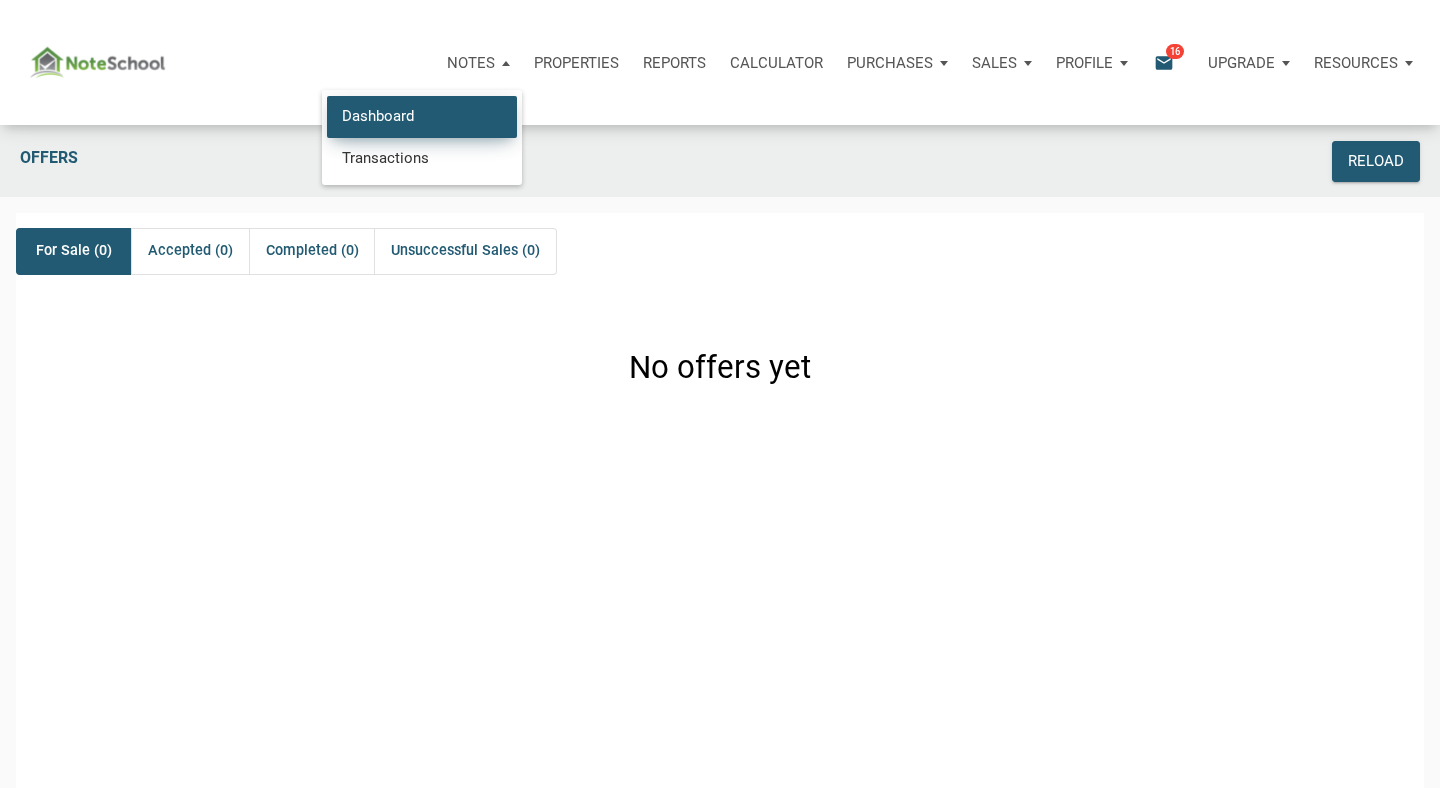 click on "Dashboard" at bounding box center [422, 116] 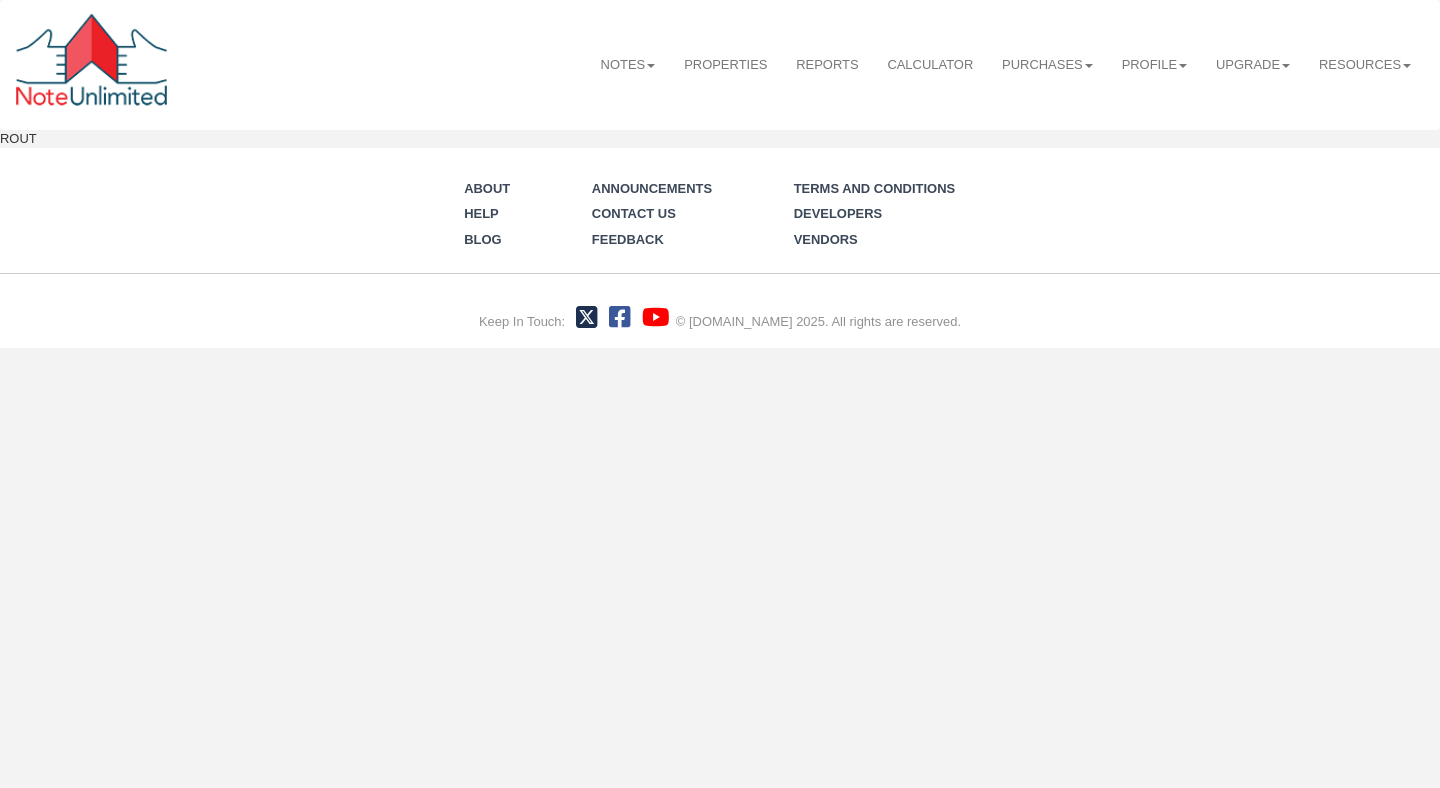 scroll, scrollTop: 0, scrollLeft: 0, axis: both 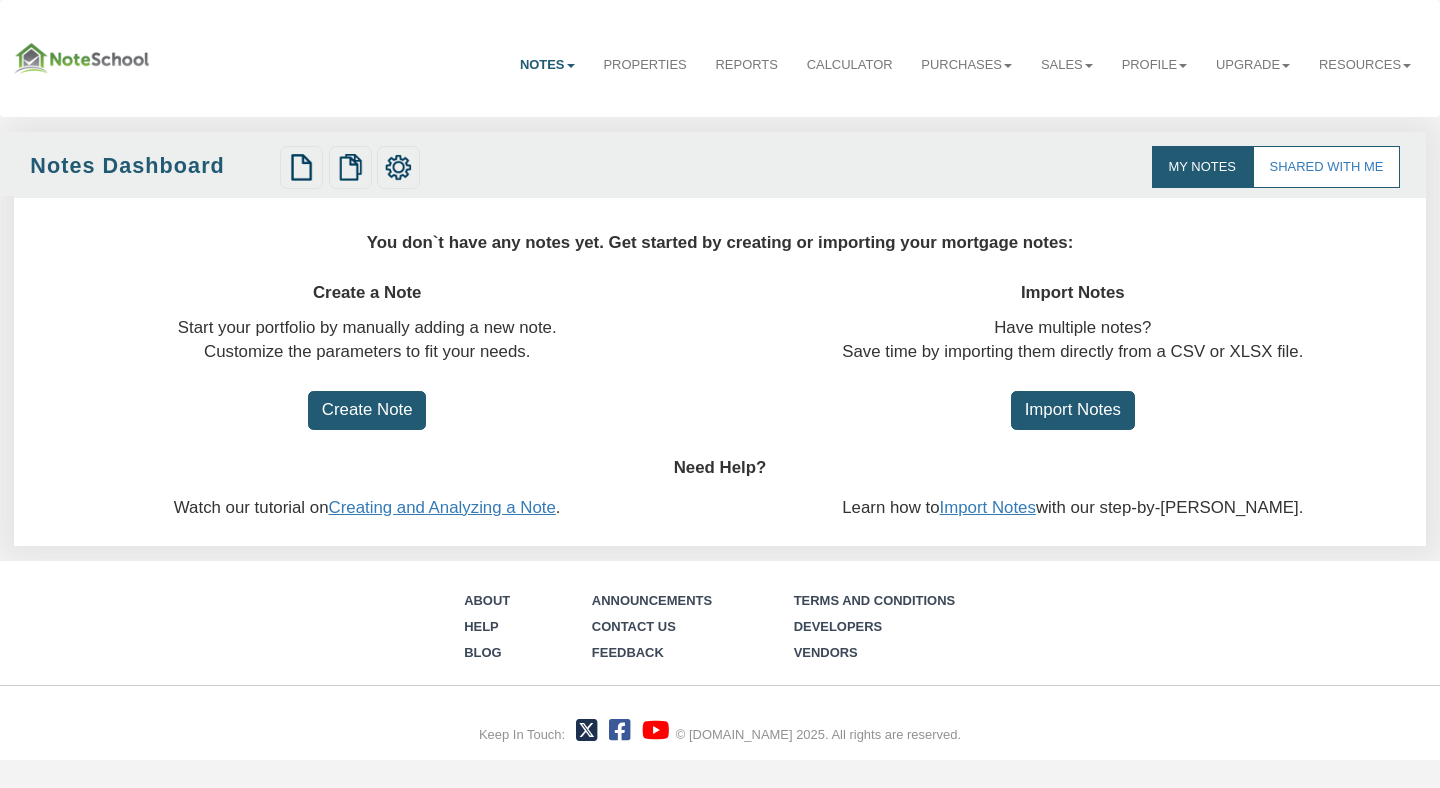 click on "Notes" at bounding box center (548, 65) 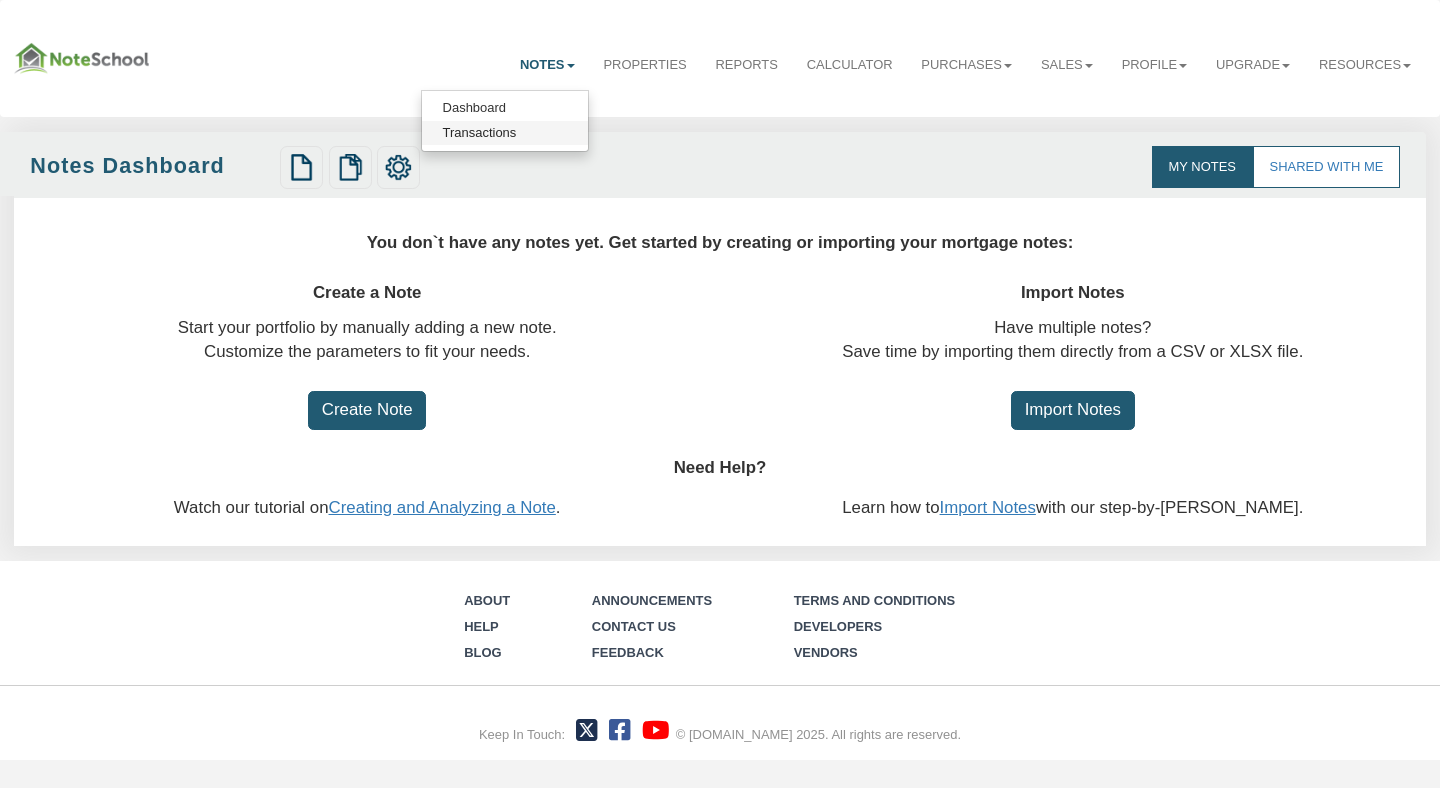 click on "Transactions" at bounding box center [505, 133] 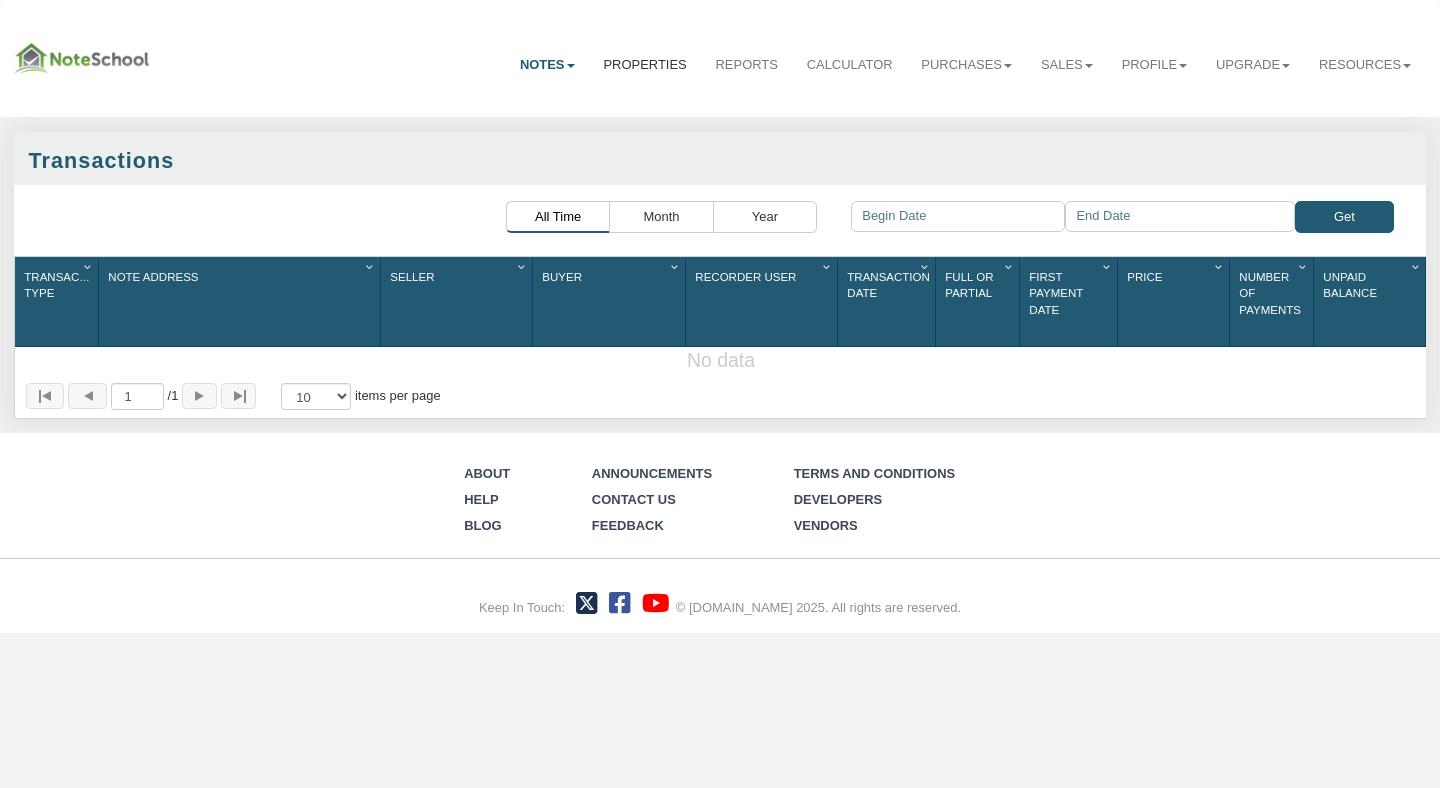 click on "Properties" at bounding box center (645, 65) 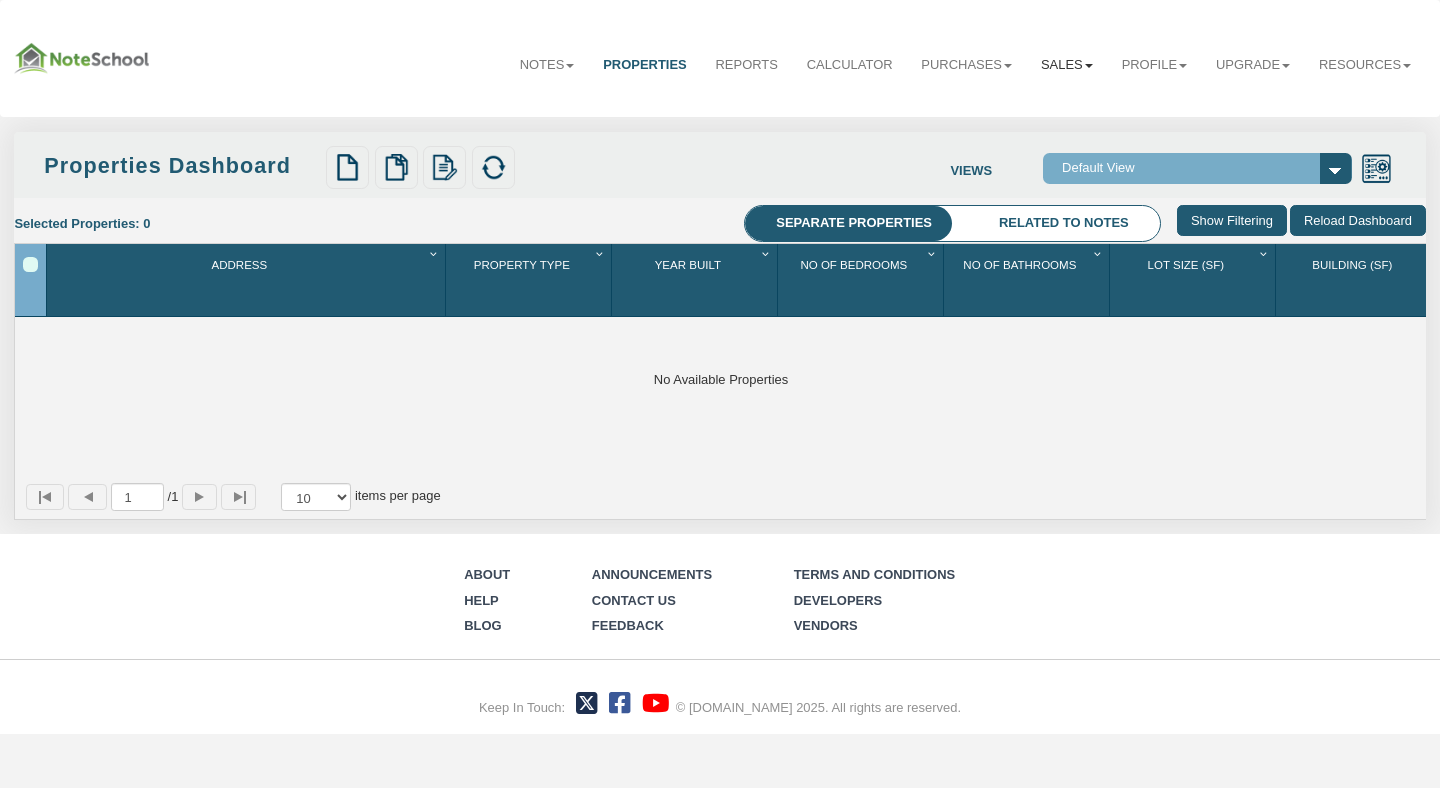 click on "Sales" at bounding box center [1067, 65] 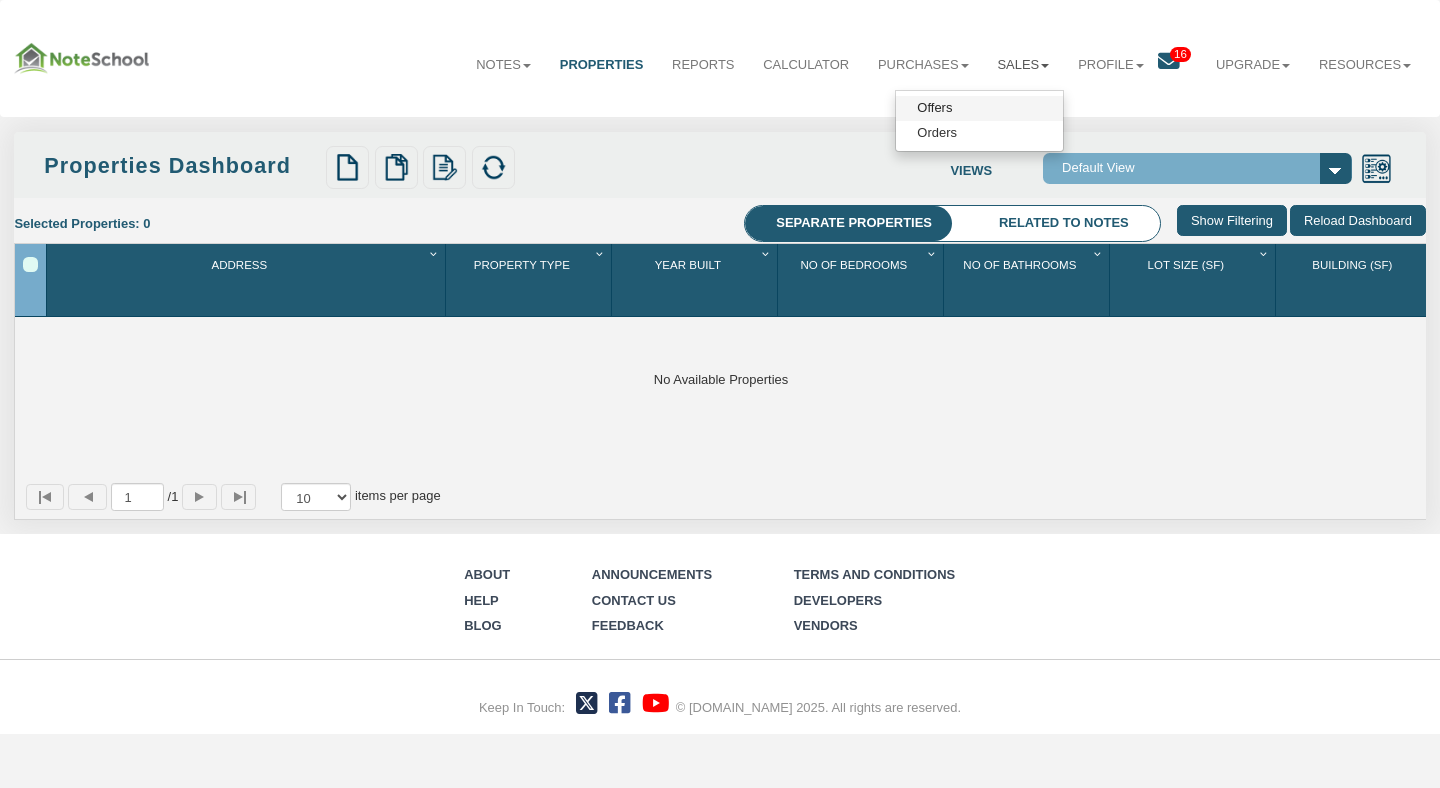 click on "Offers" at bounding box center (979, 108) 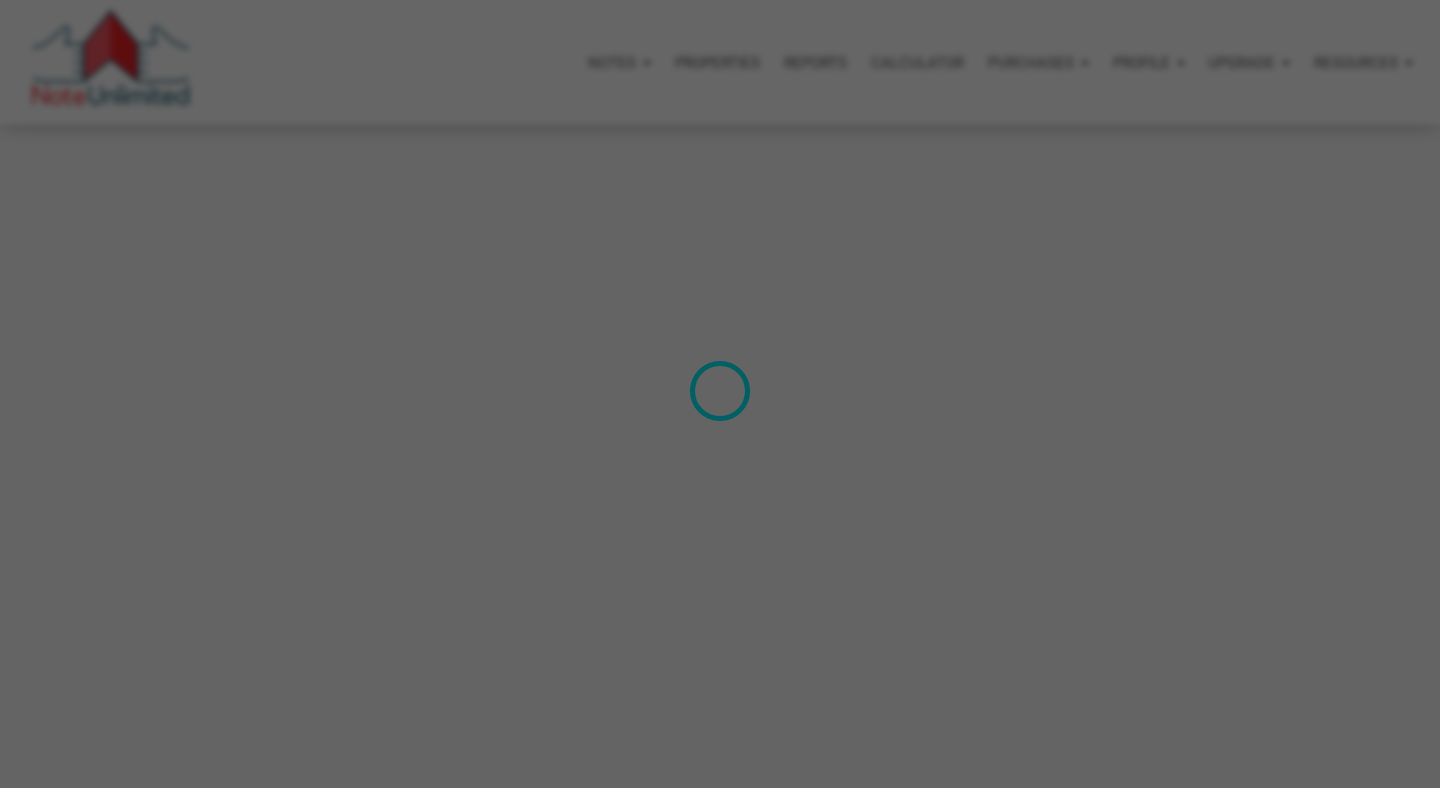 scroll, scrollTop: 0, scrollLeft: 0, axis: both 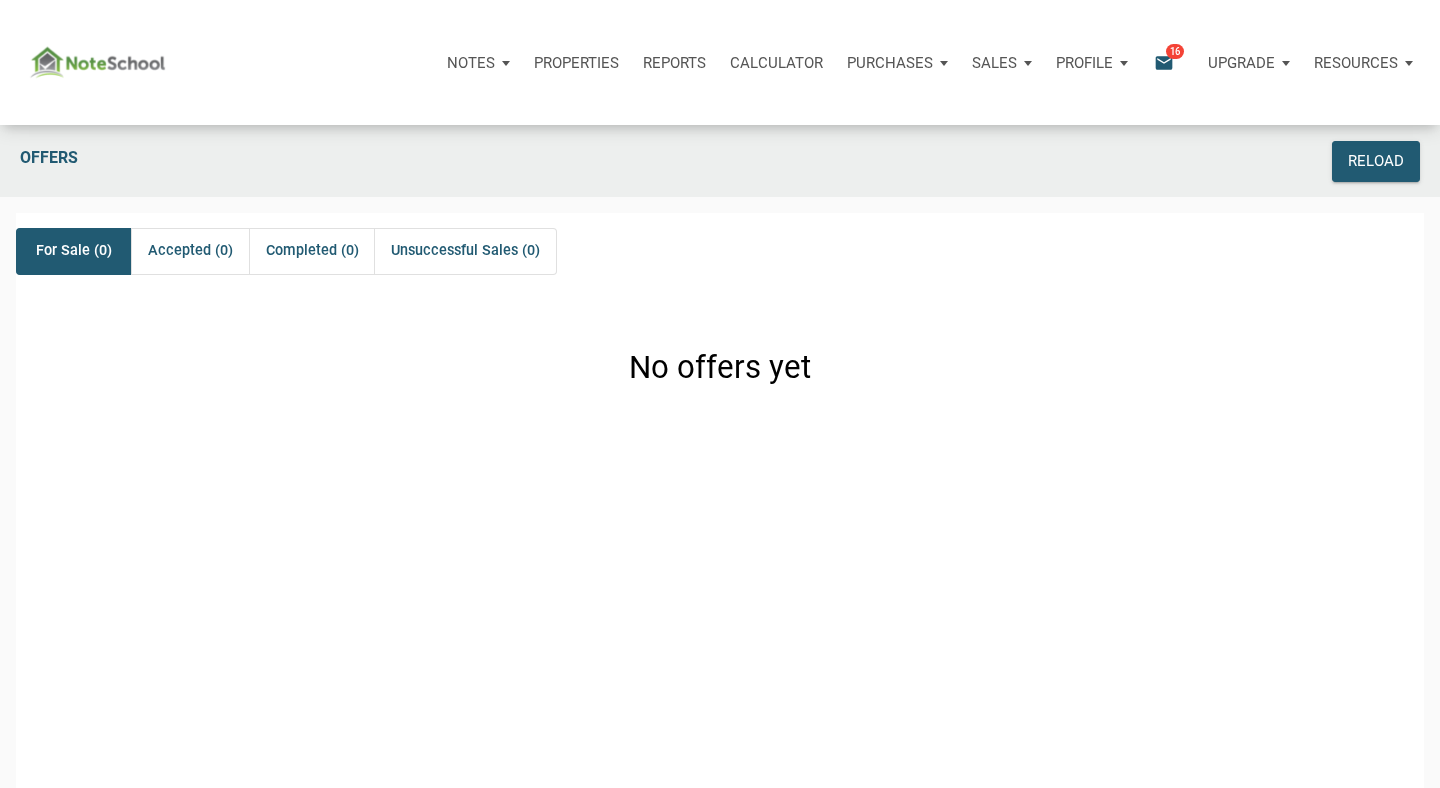 click on "email" at bounding box center (1164, 62) 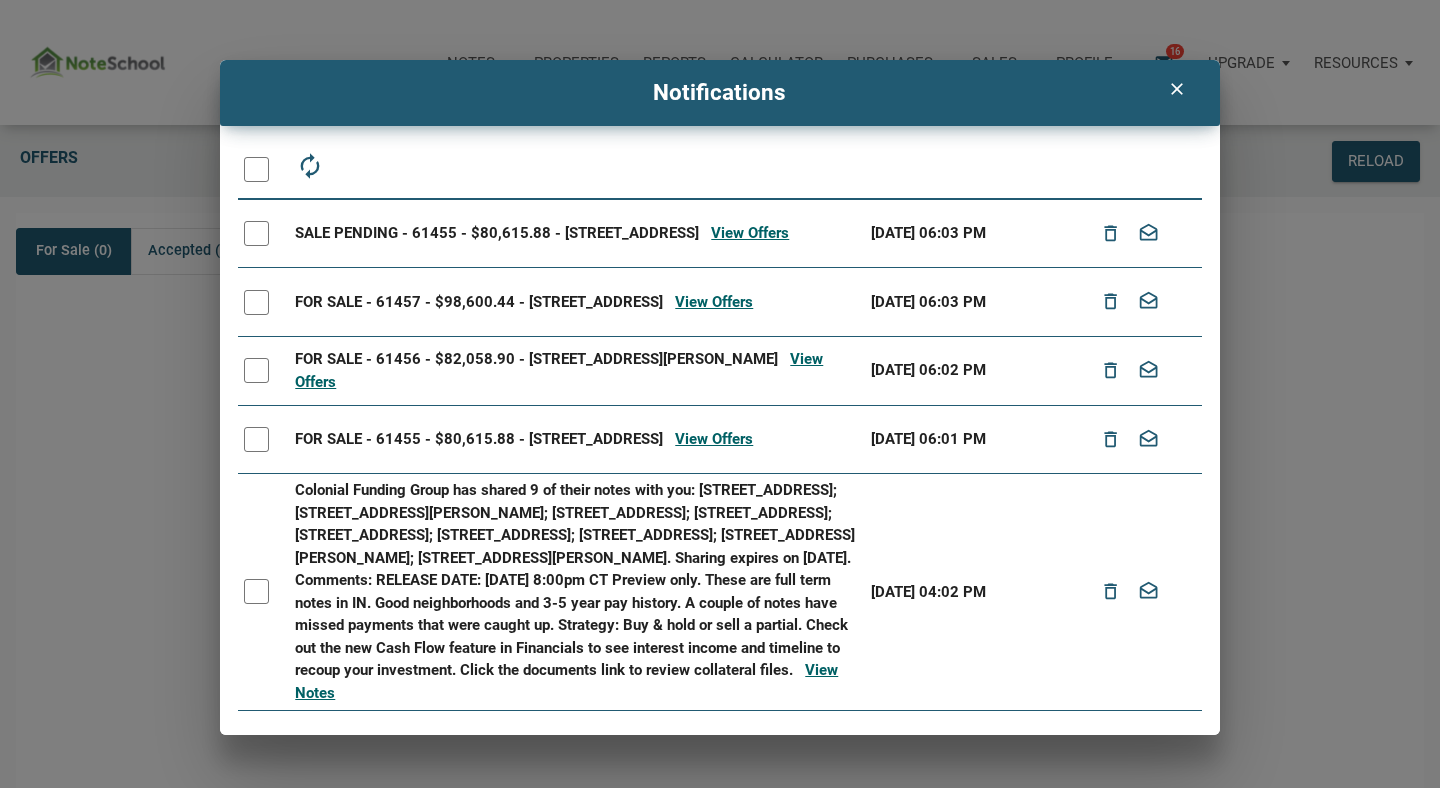 scroll, scrollTop: 771, scrollLeft: 0, axis: vertical 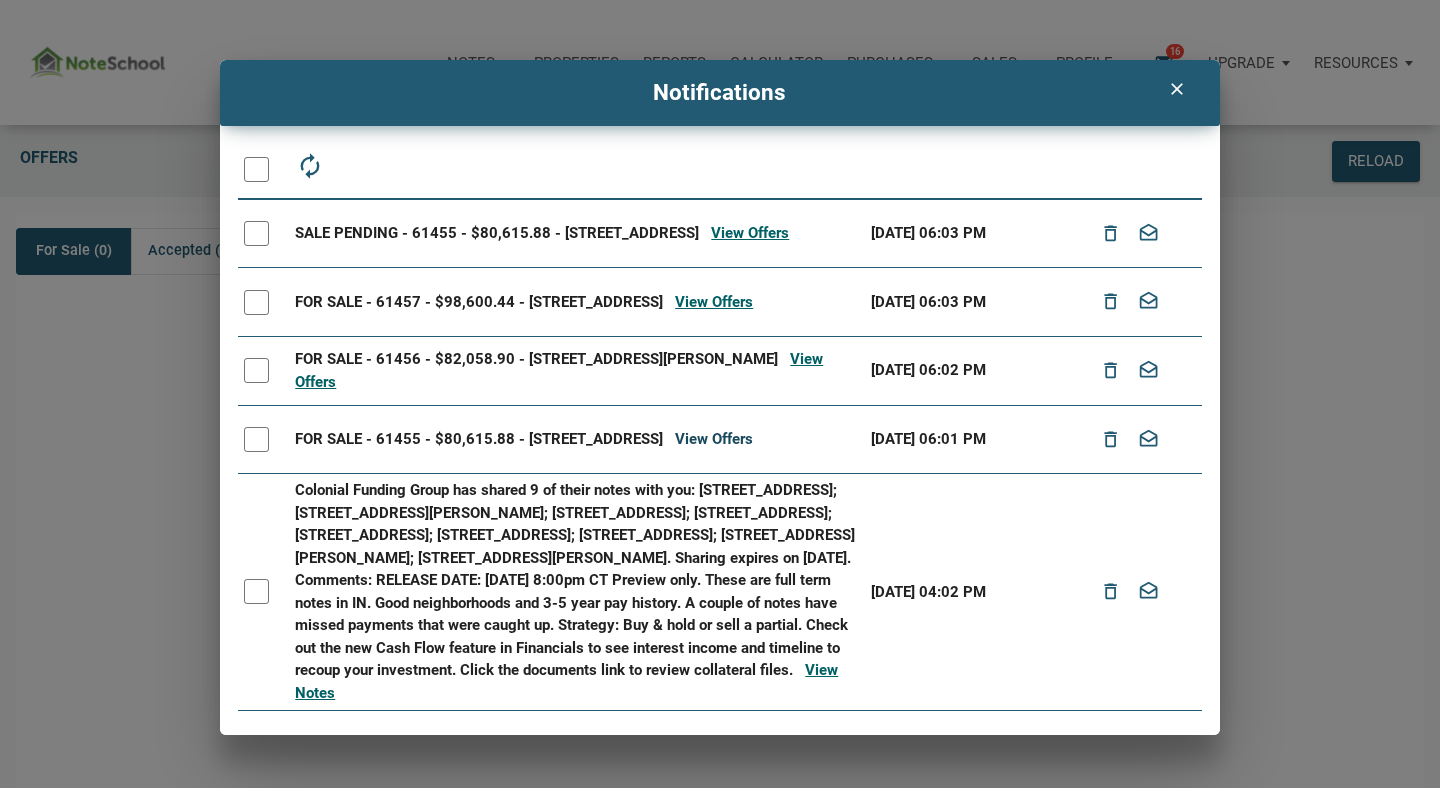 click on "View Offers" at bounding box center [714, 439] 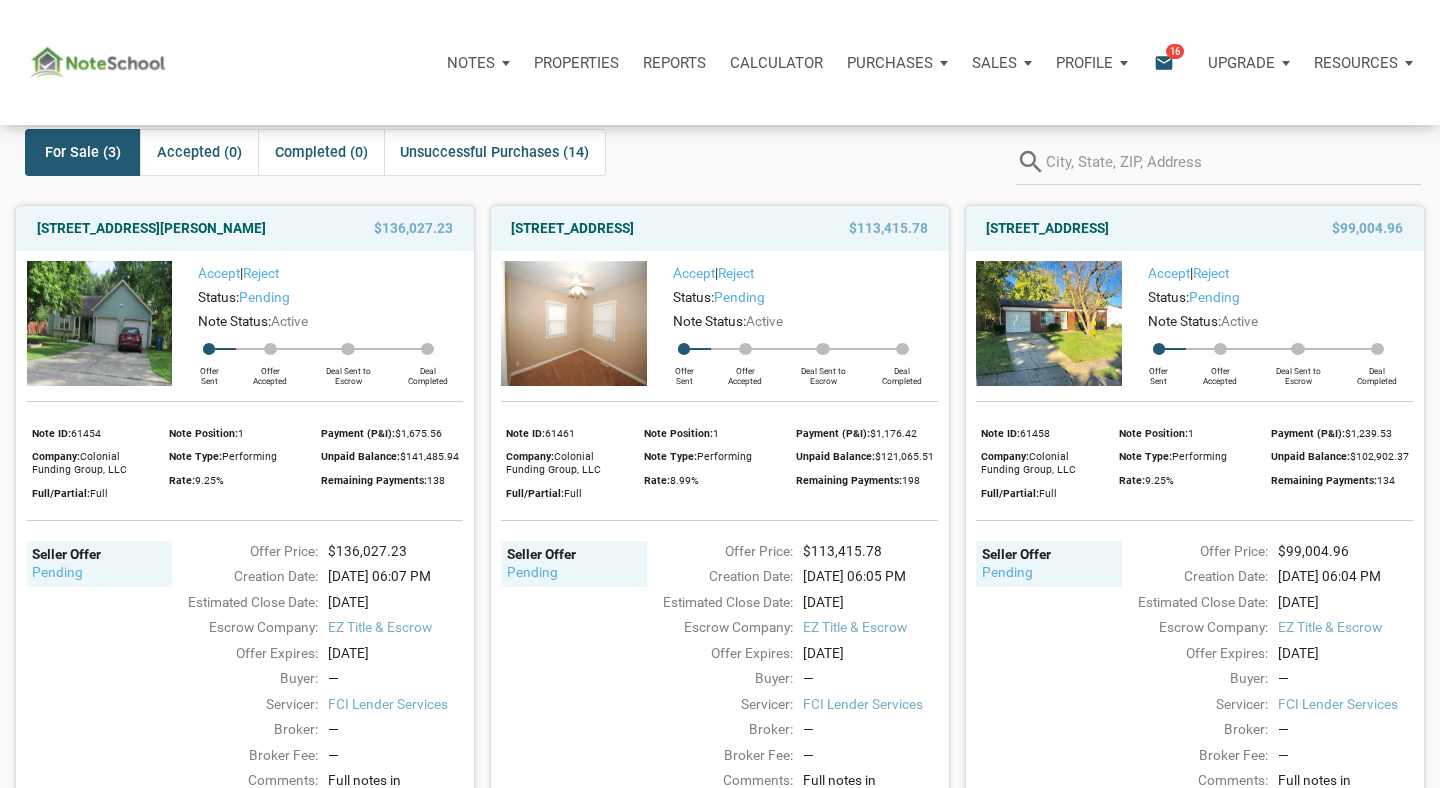 scroll, scrollTop: 81, scrollLeft: 0, axis: vertical 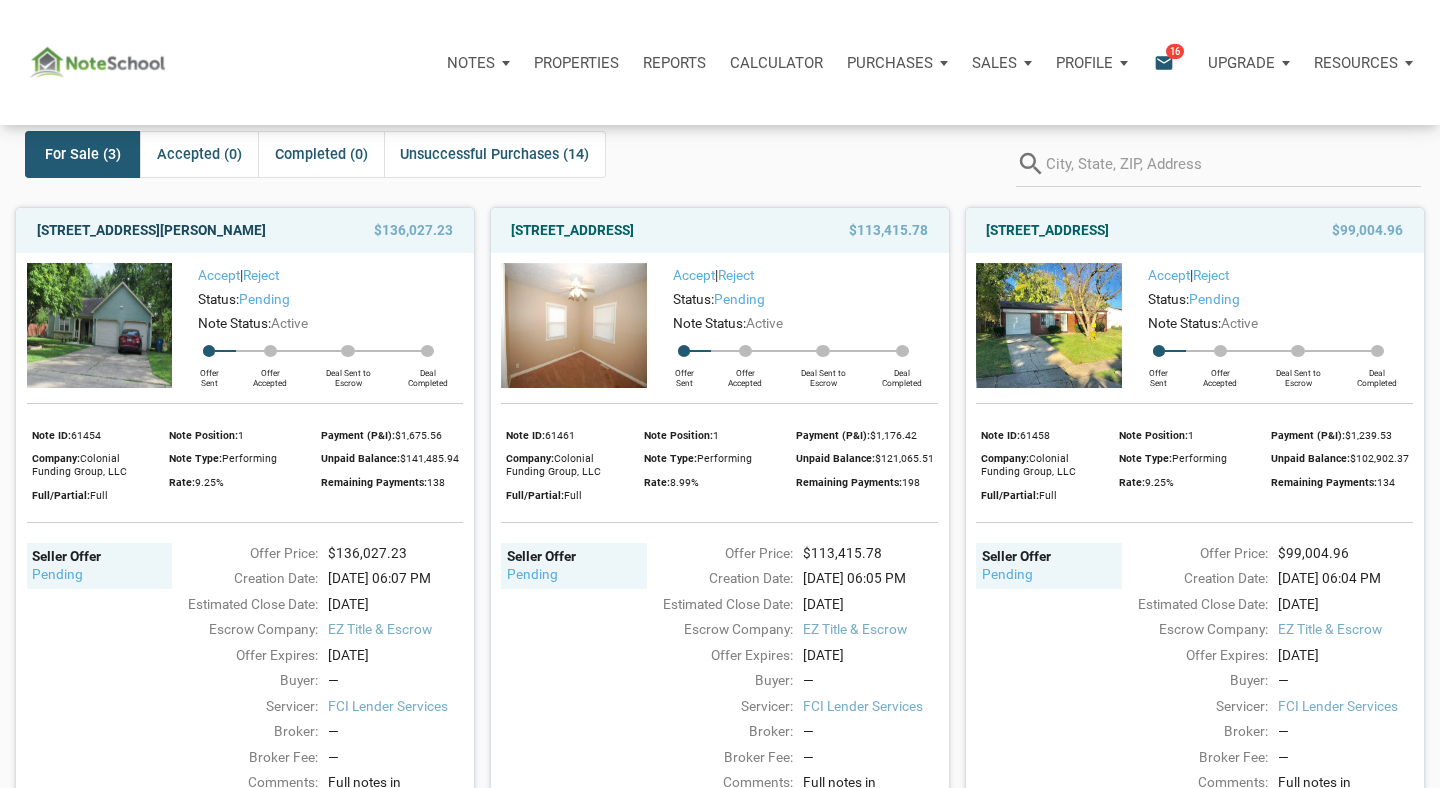 click on "7369 Salazar Dr., Indianapolis, IN, 46214" at bounding box center (151, 230) 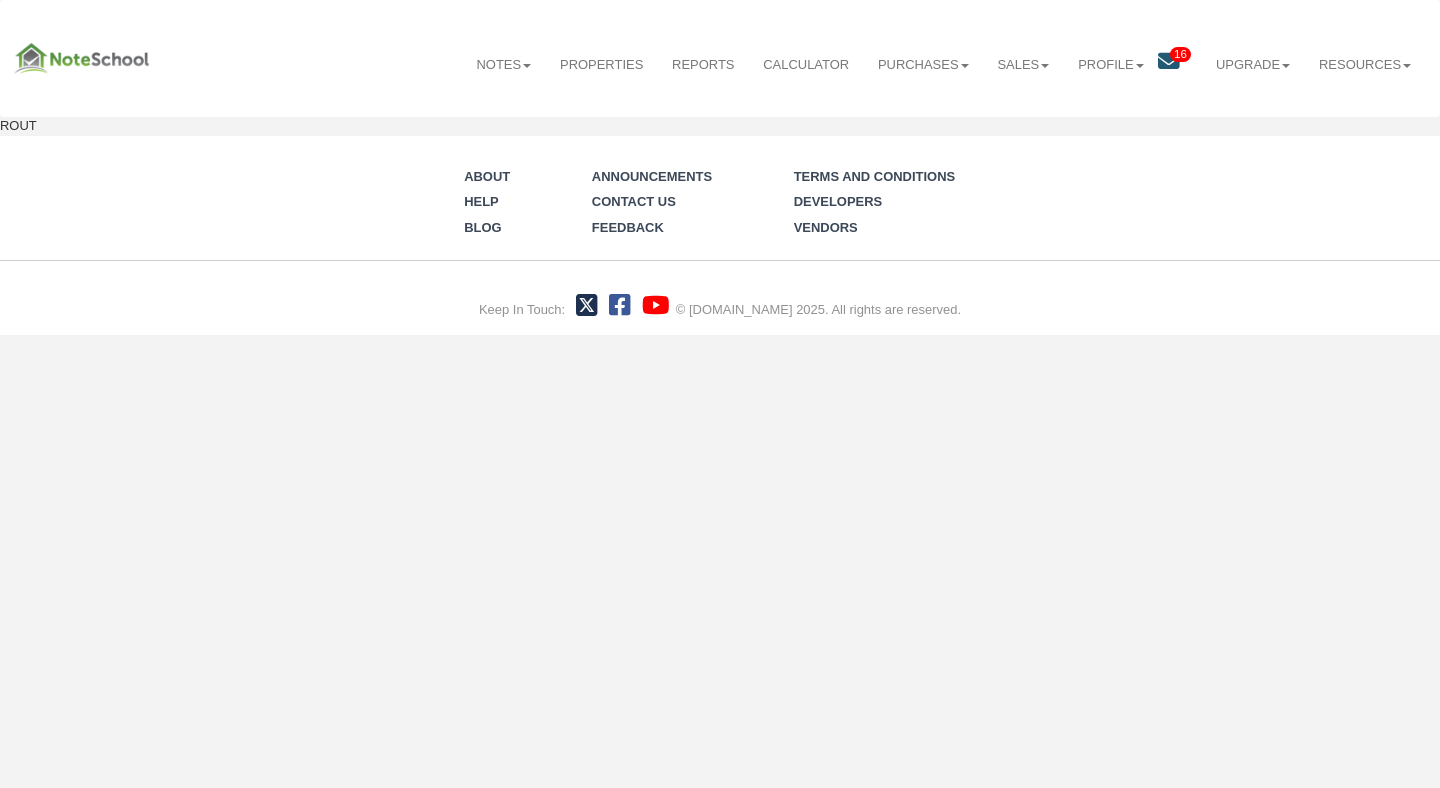 scroll, scrollTop: 0, scrollLeft: 0, axis: both 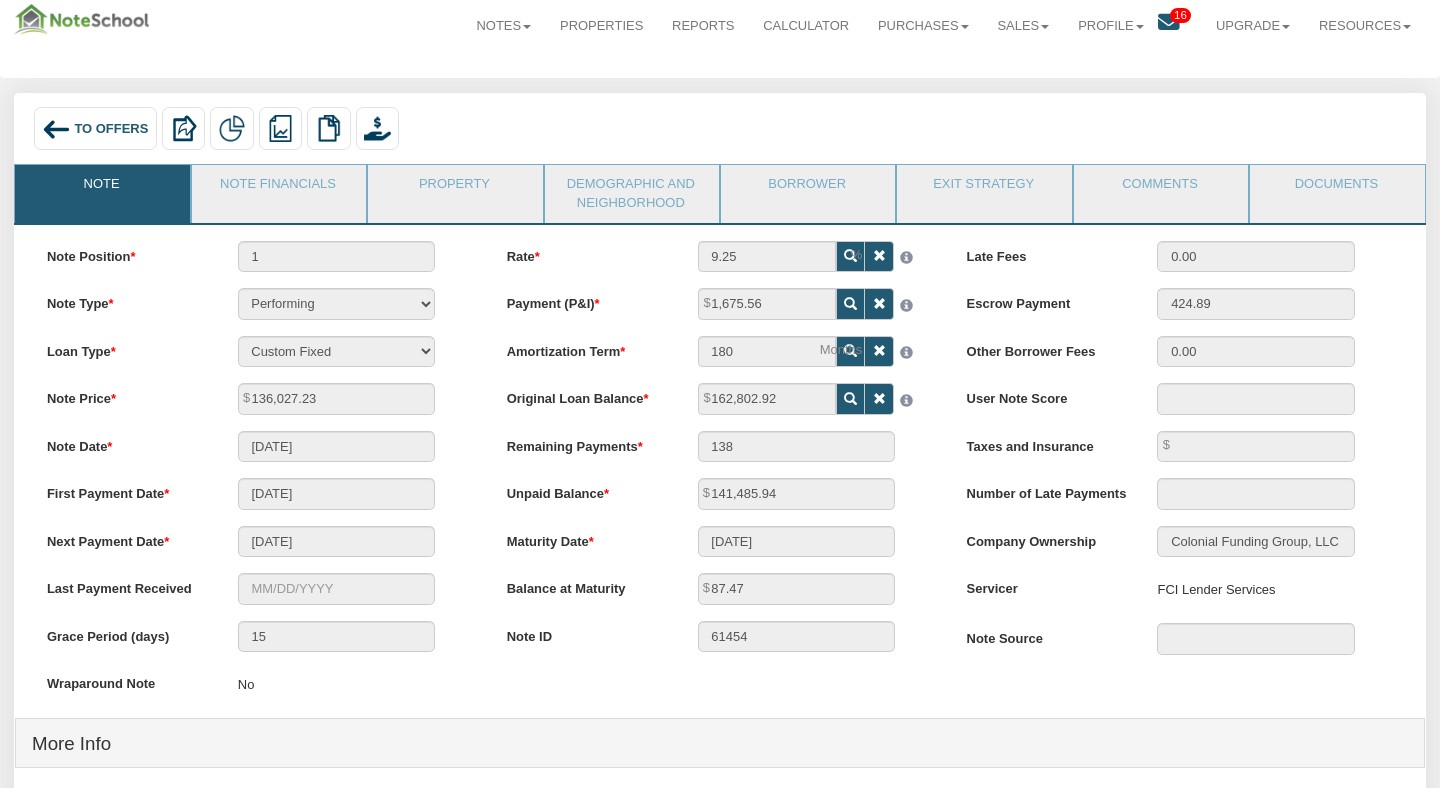 click on "To Offers" at bounding box center (111, 128) 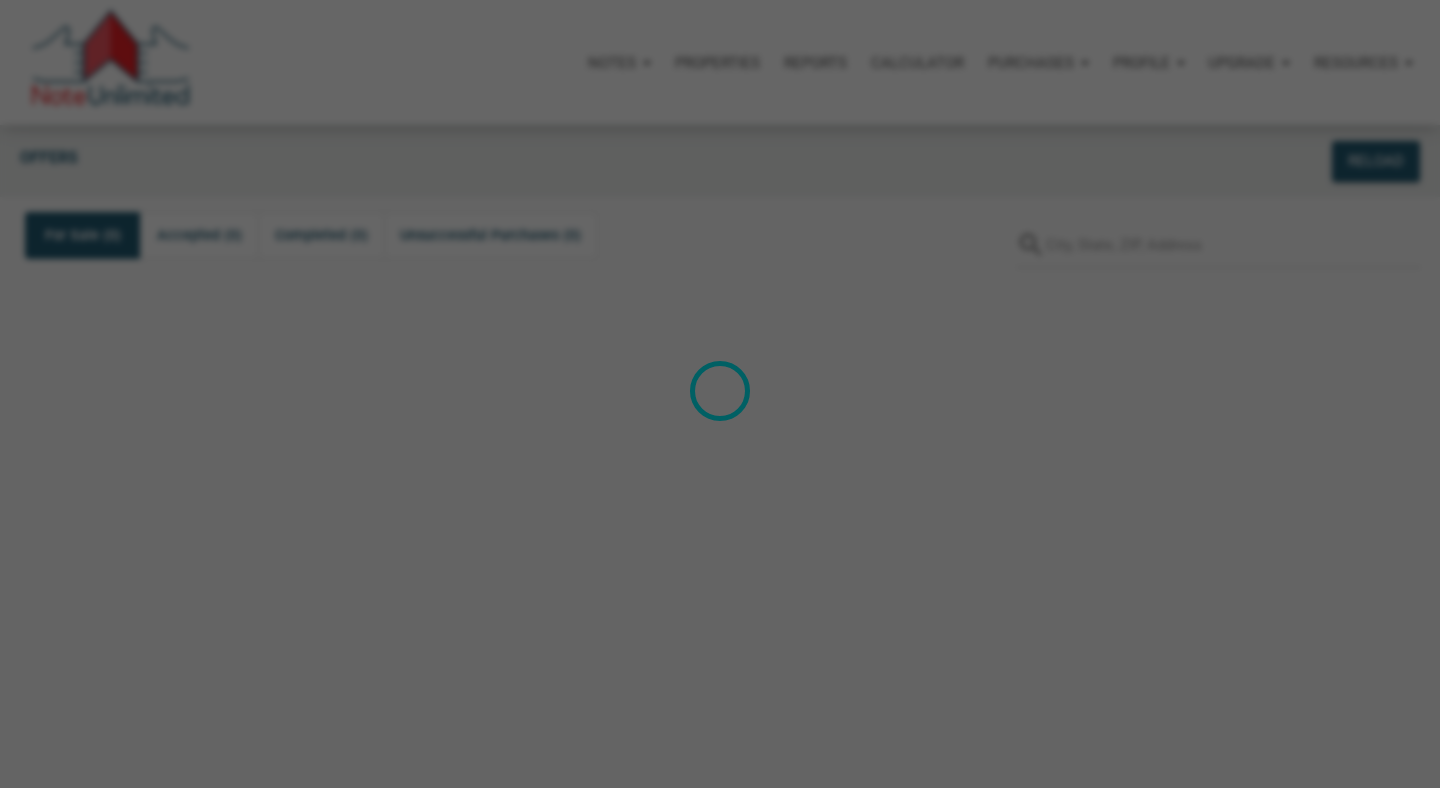 scroll, scrollTop: 0, scrollLeft: 0, axis: both 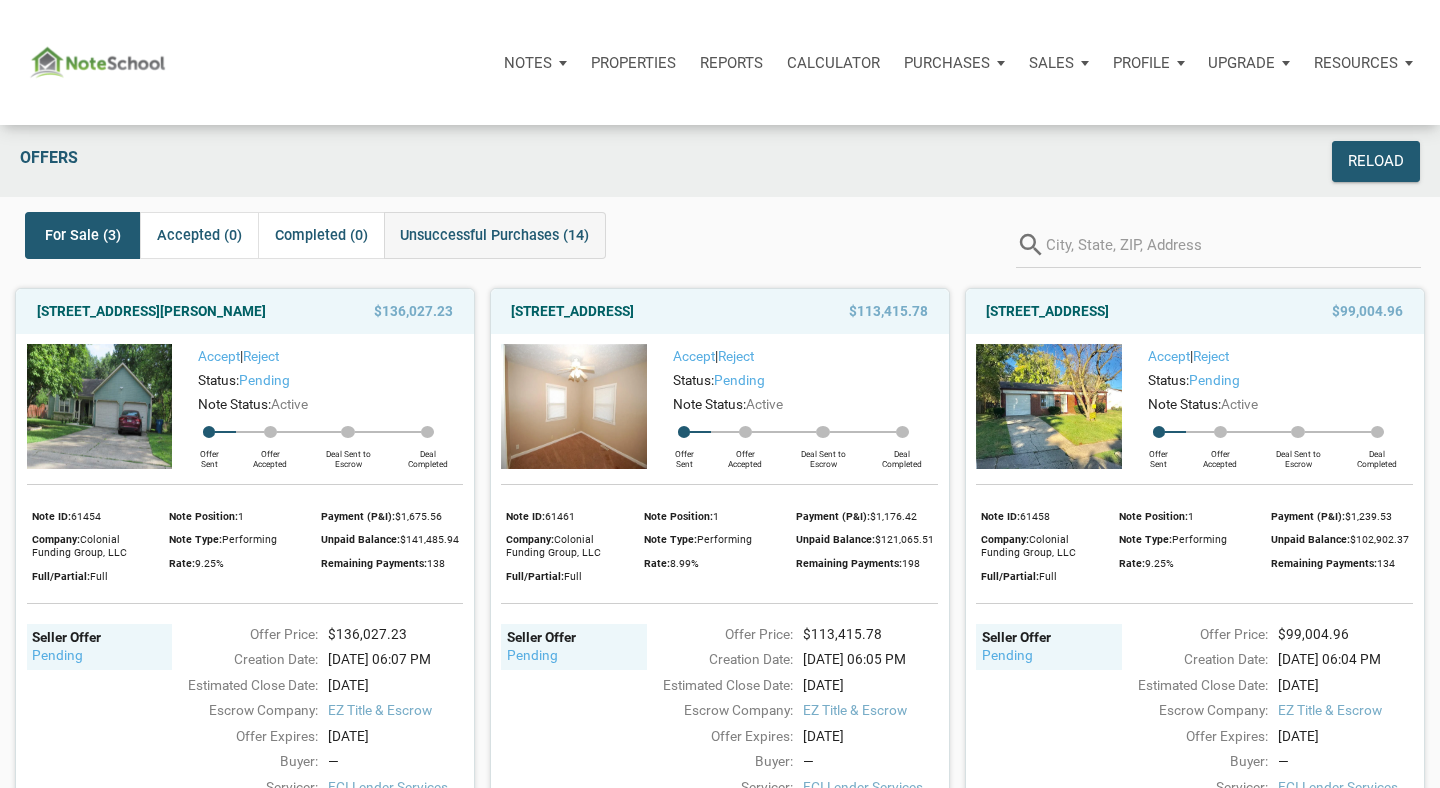 click on "Unsuccessful Purchases (14)" at bounding box center (494, 236) 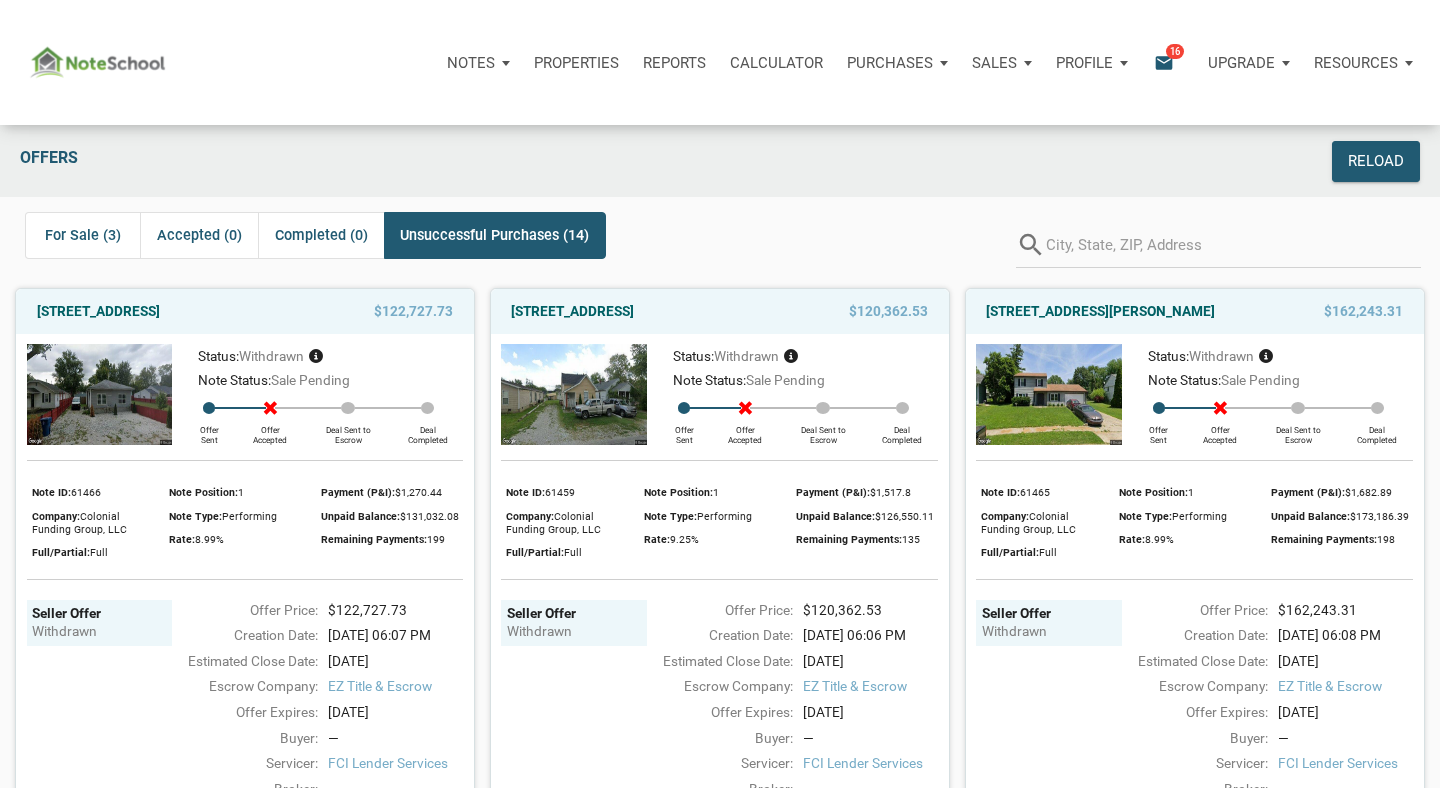 scroll, scrollTop: 17, scrollLeft: 0, axis: vertical 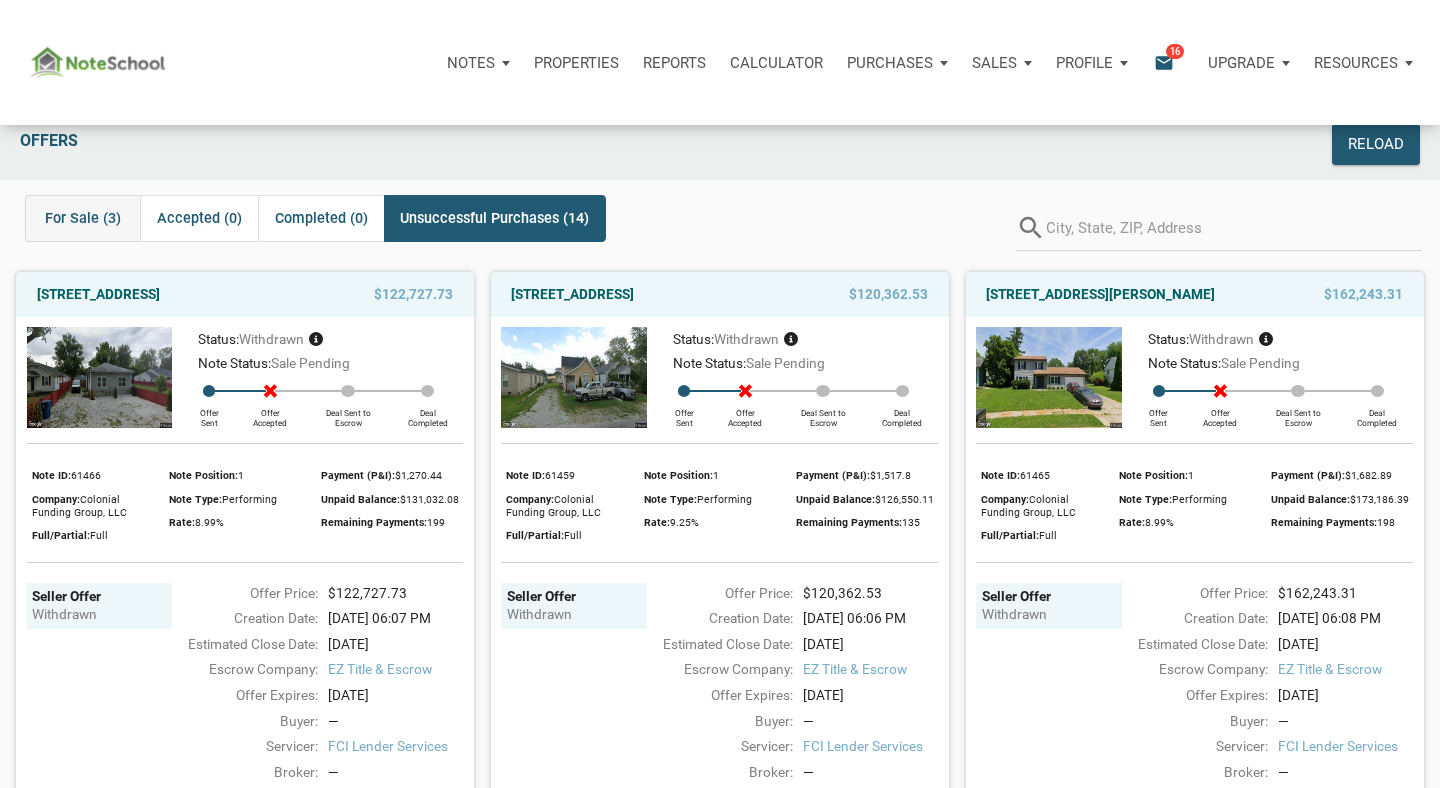 click on "For Sale (3)" at bounding box center [83, 219] 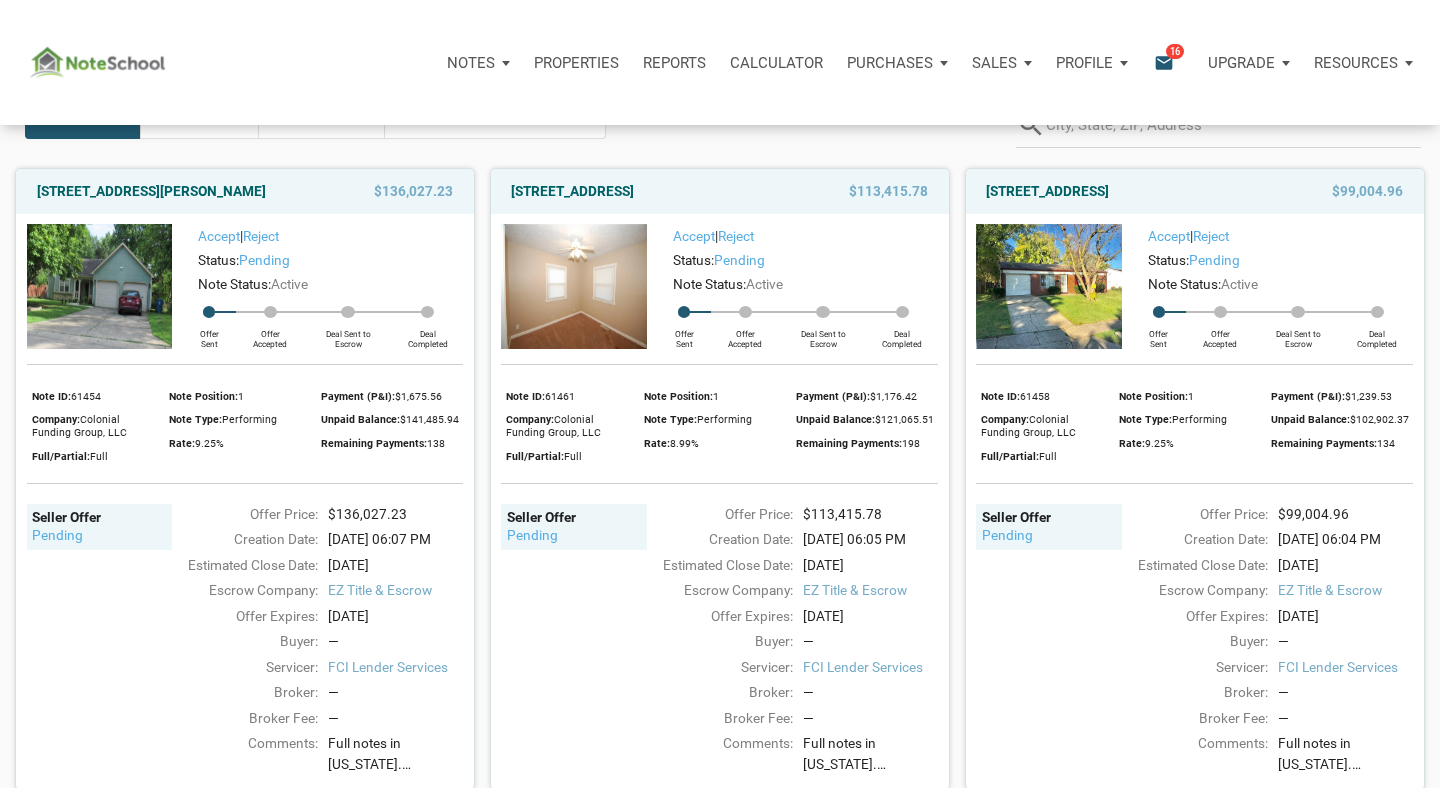 scroll, scrollTop: 118, scrollLeft: 0, axis: vertical 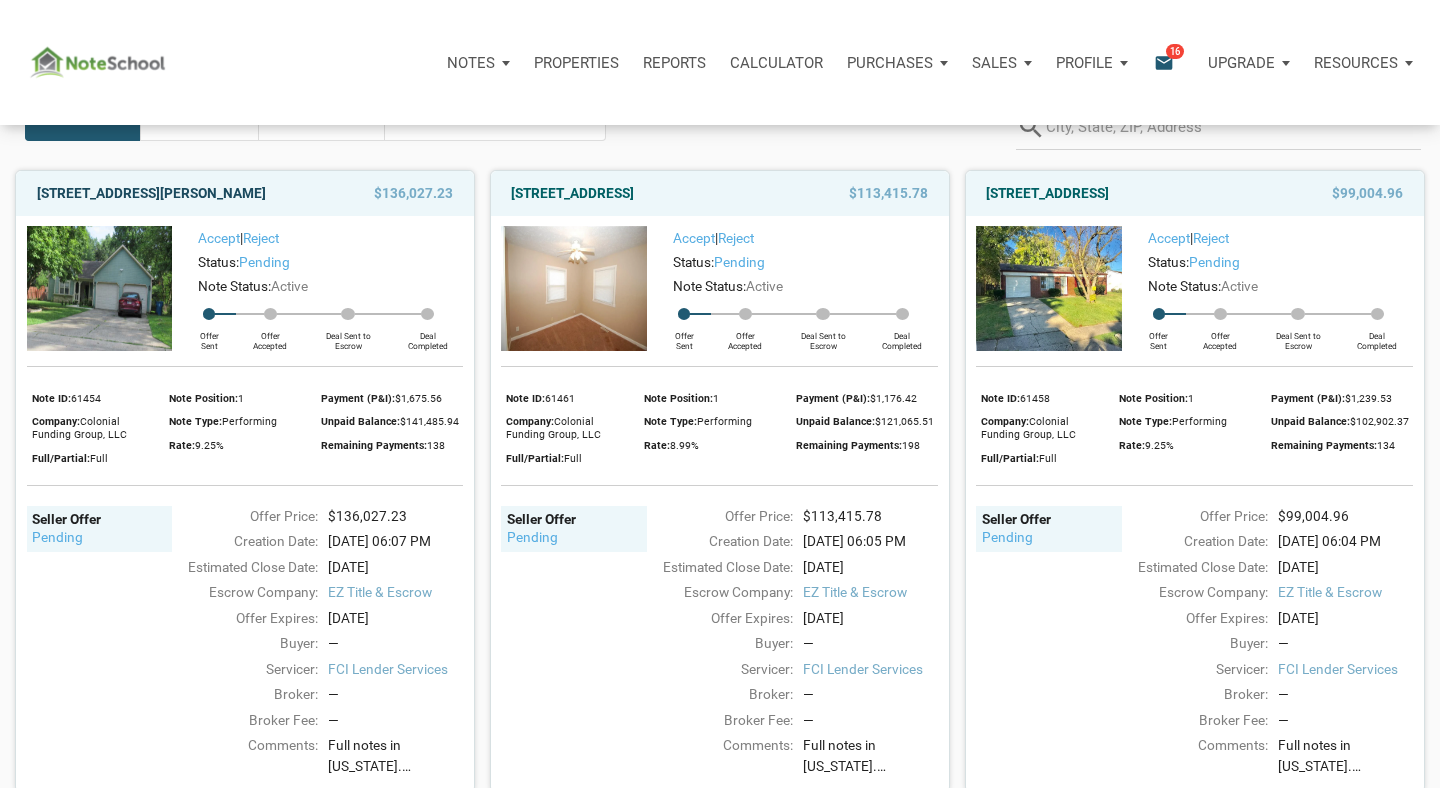 click on "7369 Salazar Dr., Indianapolis, IN, 46214" at bounding box center (151, 193) 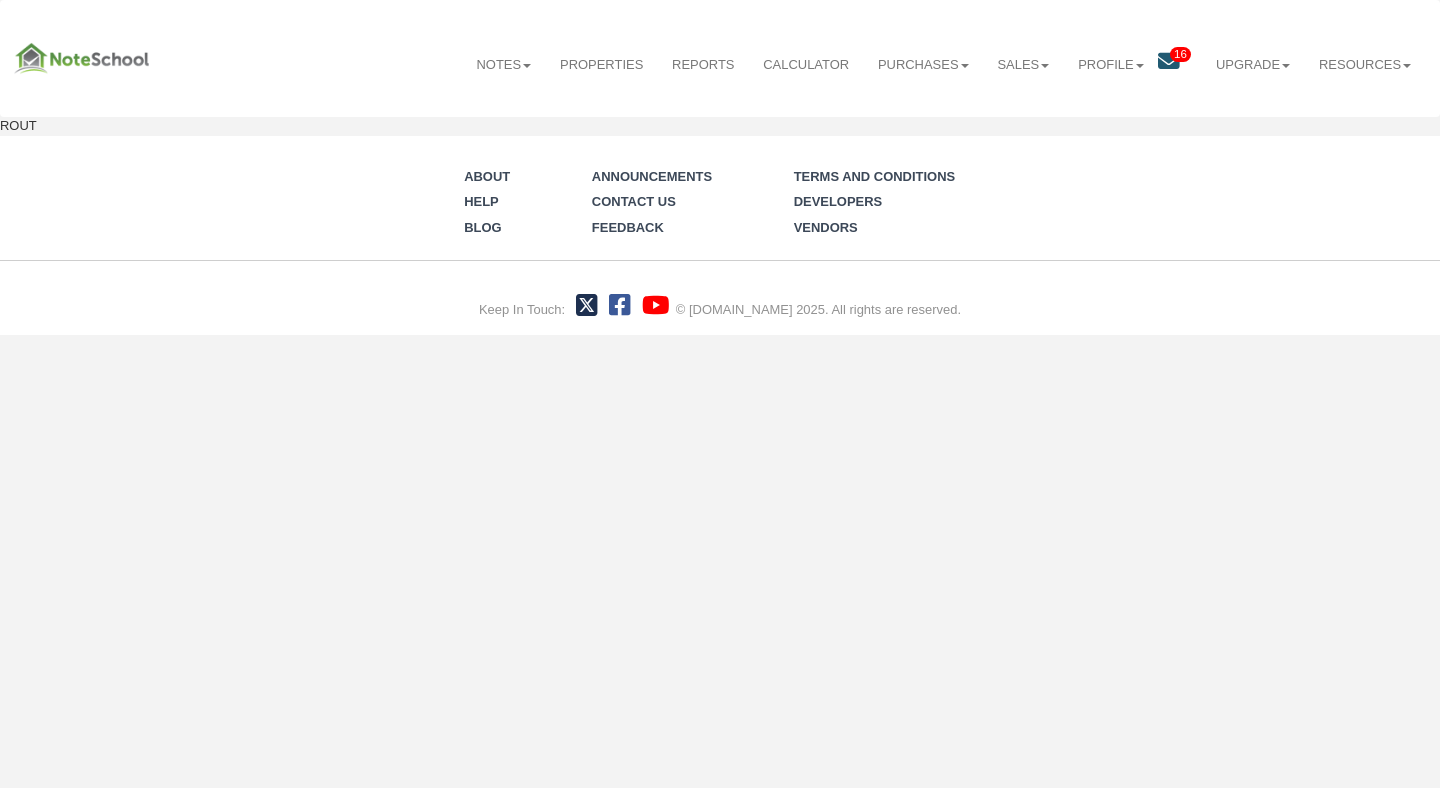 scroll, scrollTop: 0, scrollLeft: 0, axis: both 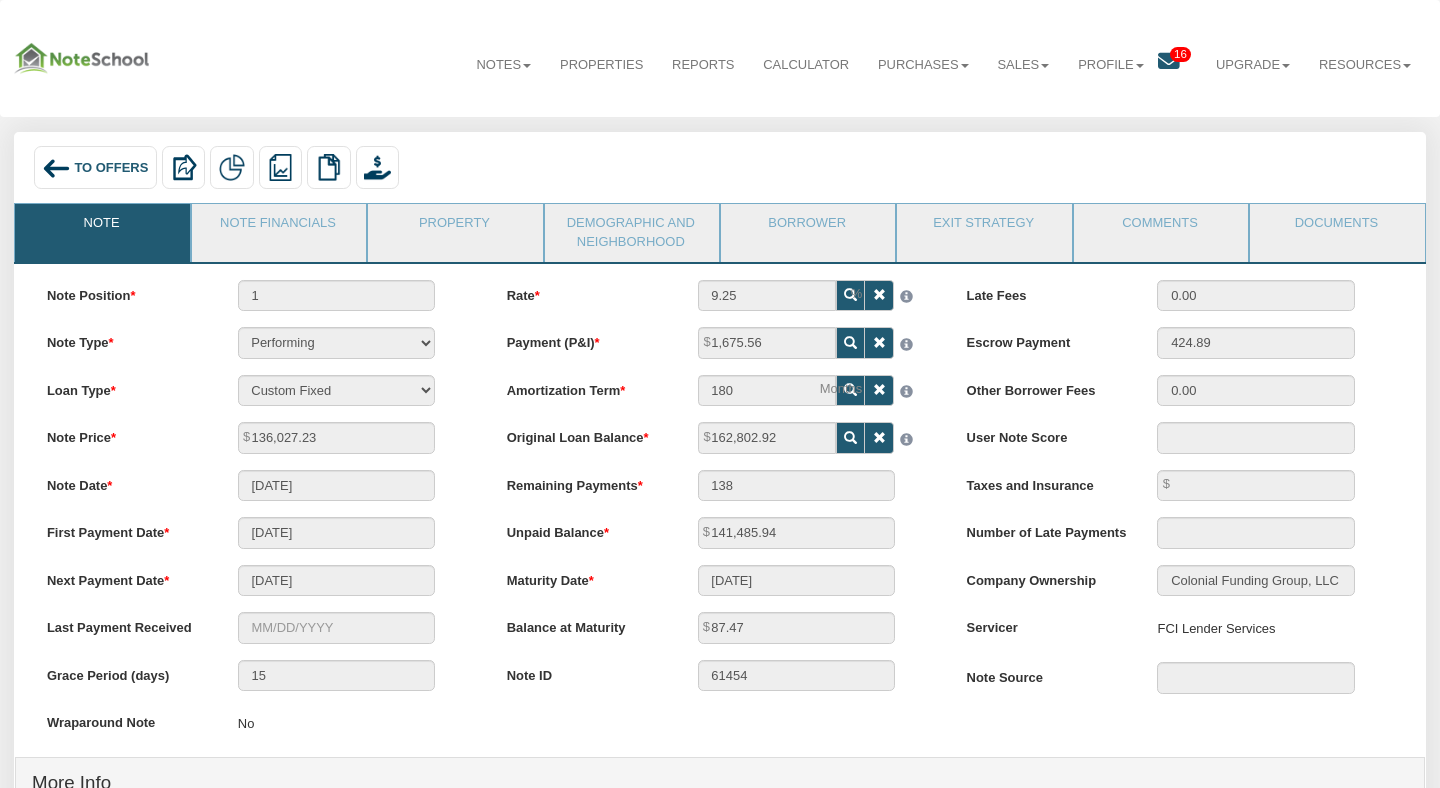 click on "To Offers" at bounding box center [111, 167] 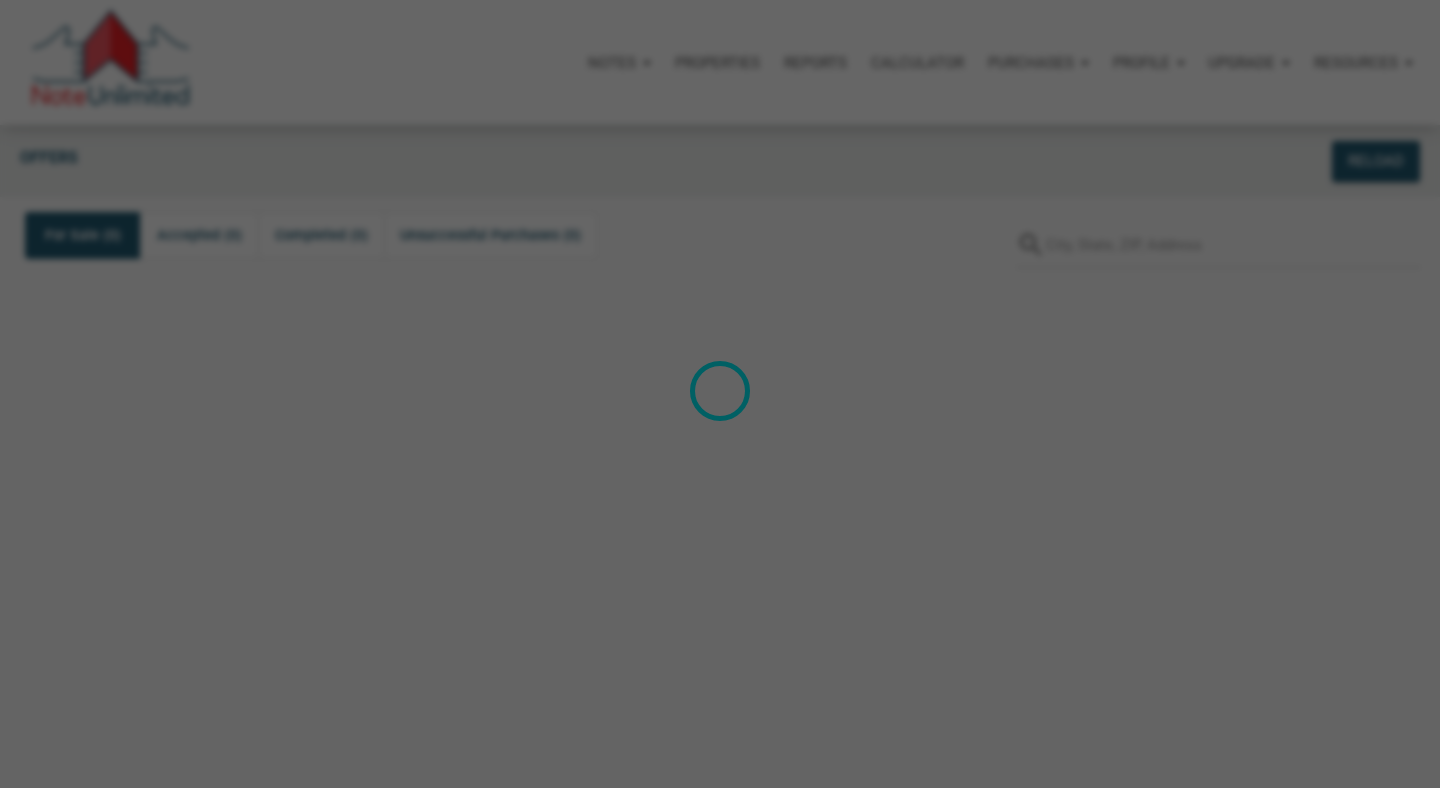 scroll, scrollTop: 0, scrollLeft: 0, axis: both 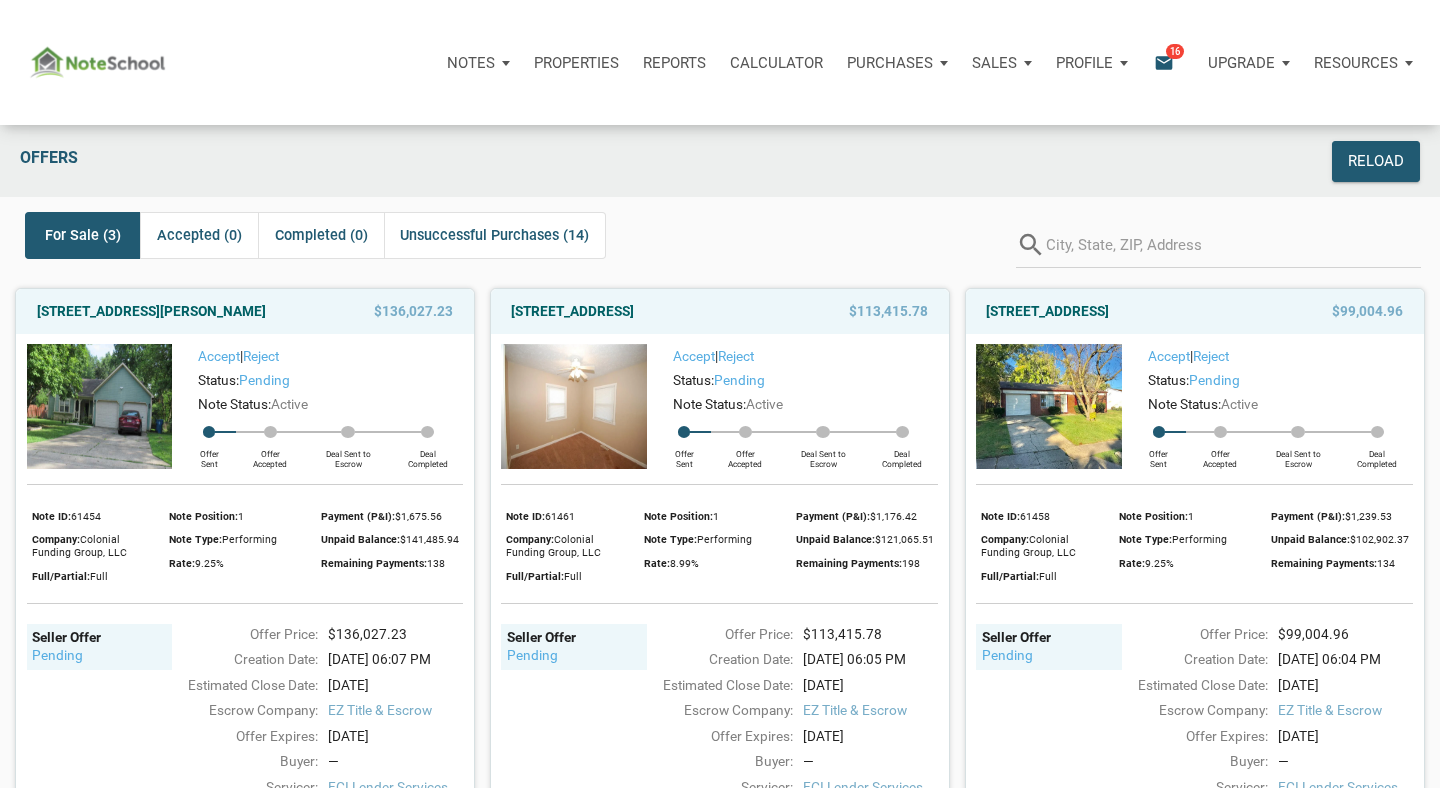 click at bounding box center [100, 406] 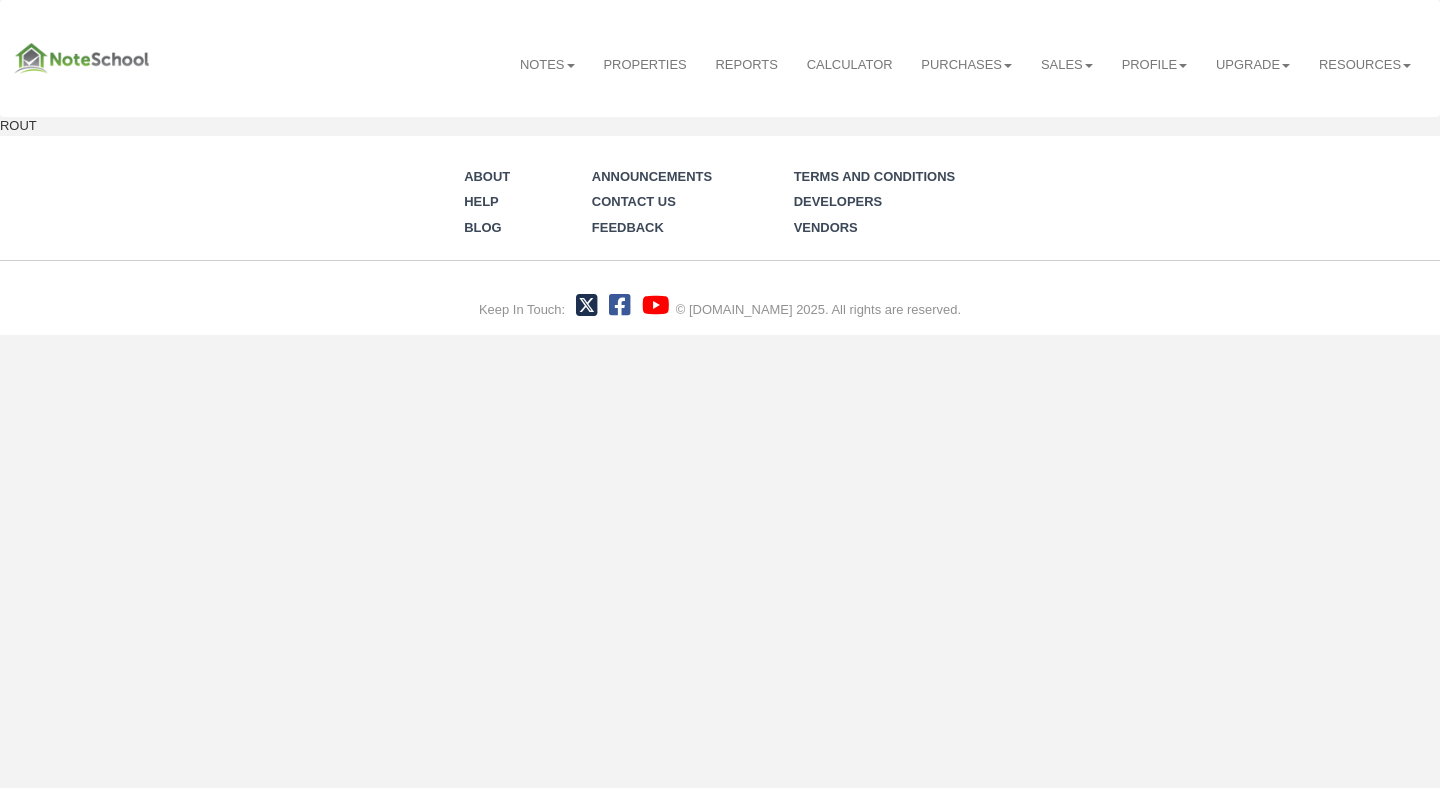 scroll, scrollTop: 0, scrollLeft: 0, axis: both 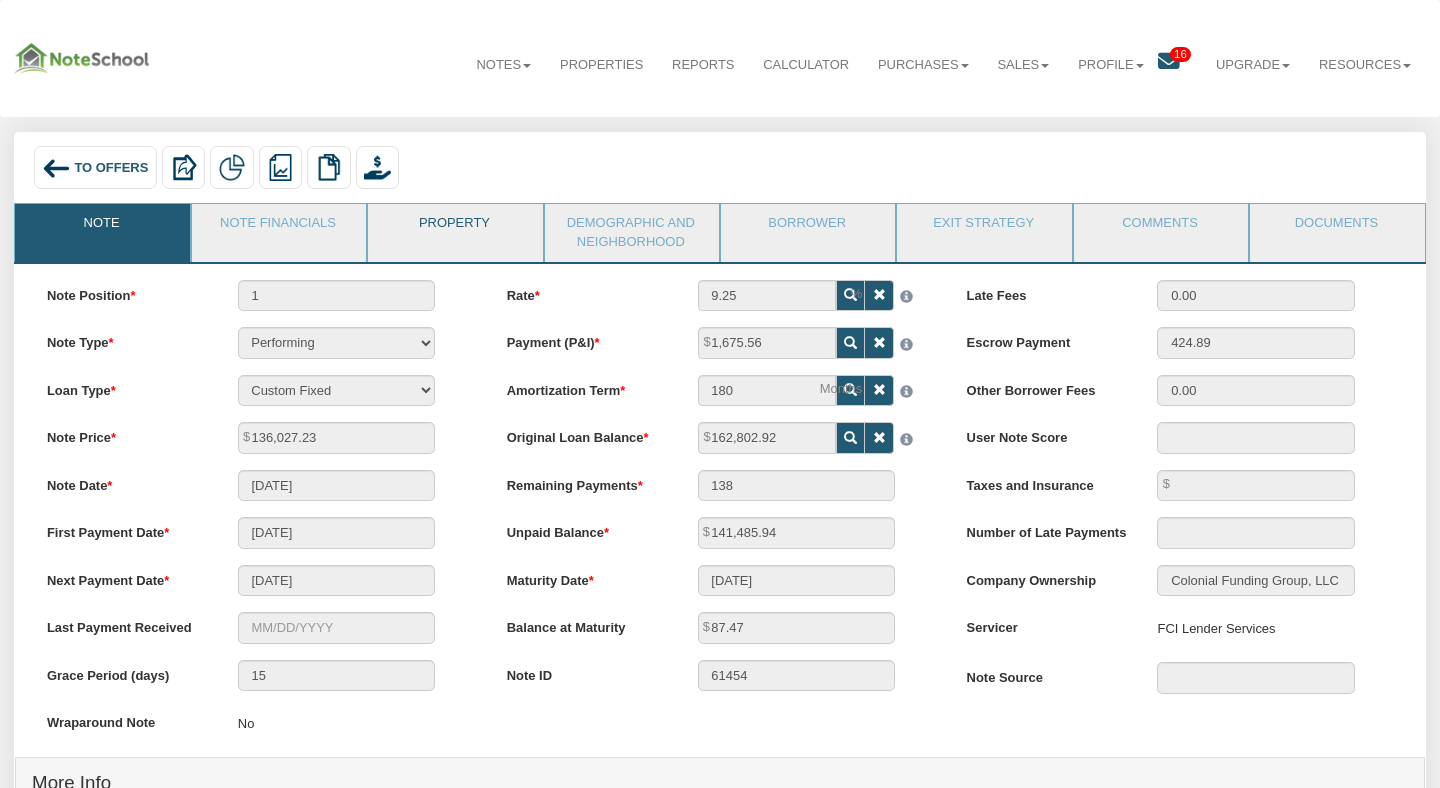 click on "Property" at bounding box center [454, 229] 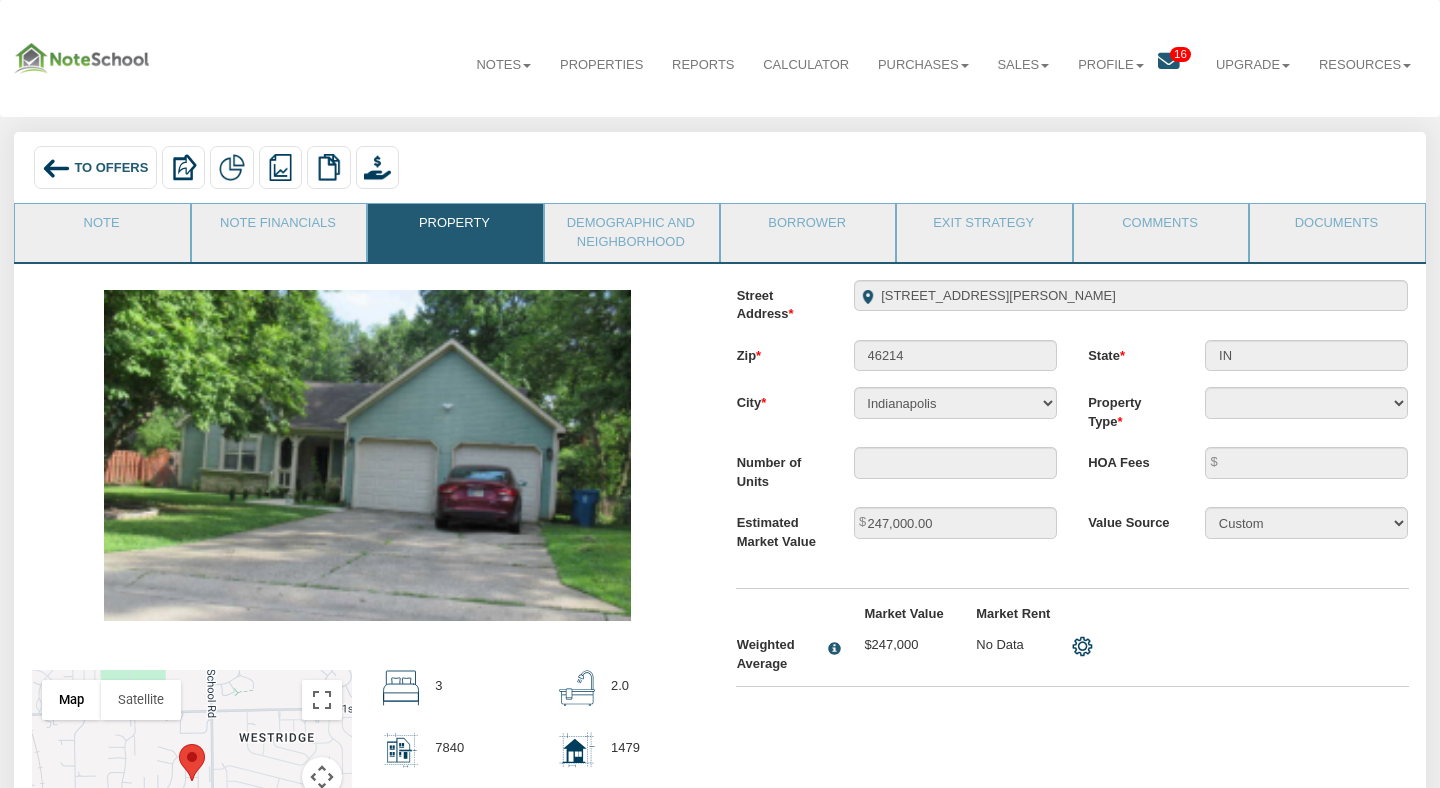 click at bounding box center [367, 455] 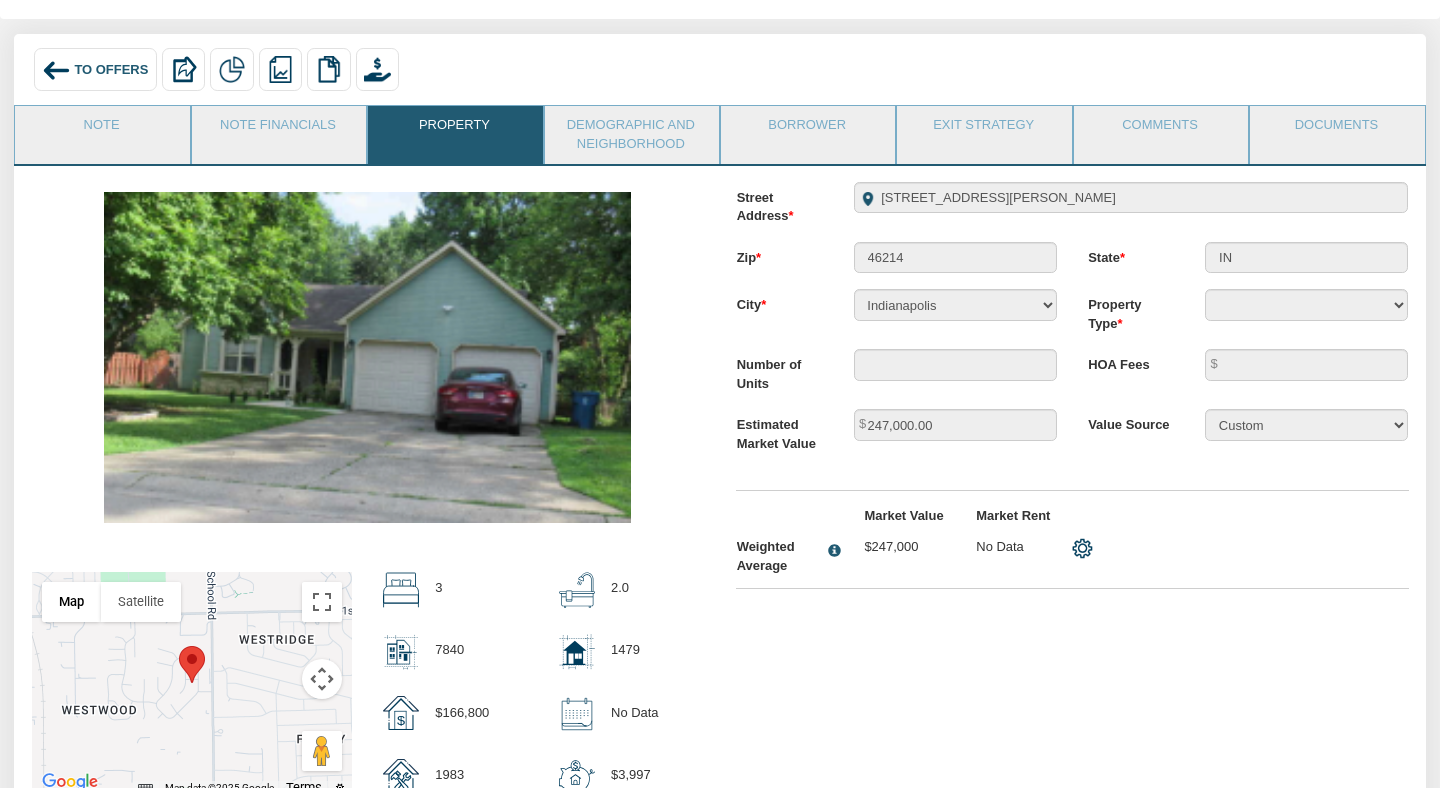 scroll, scrollTop: 67, scrollLeft: 0, axis: vertical 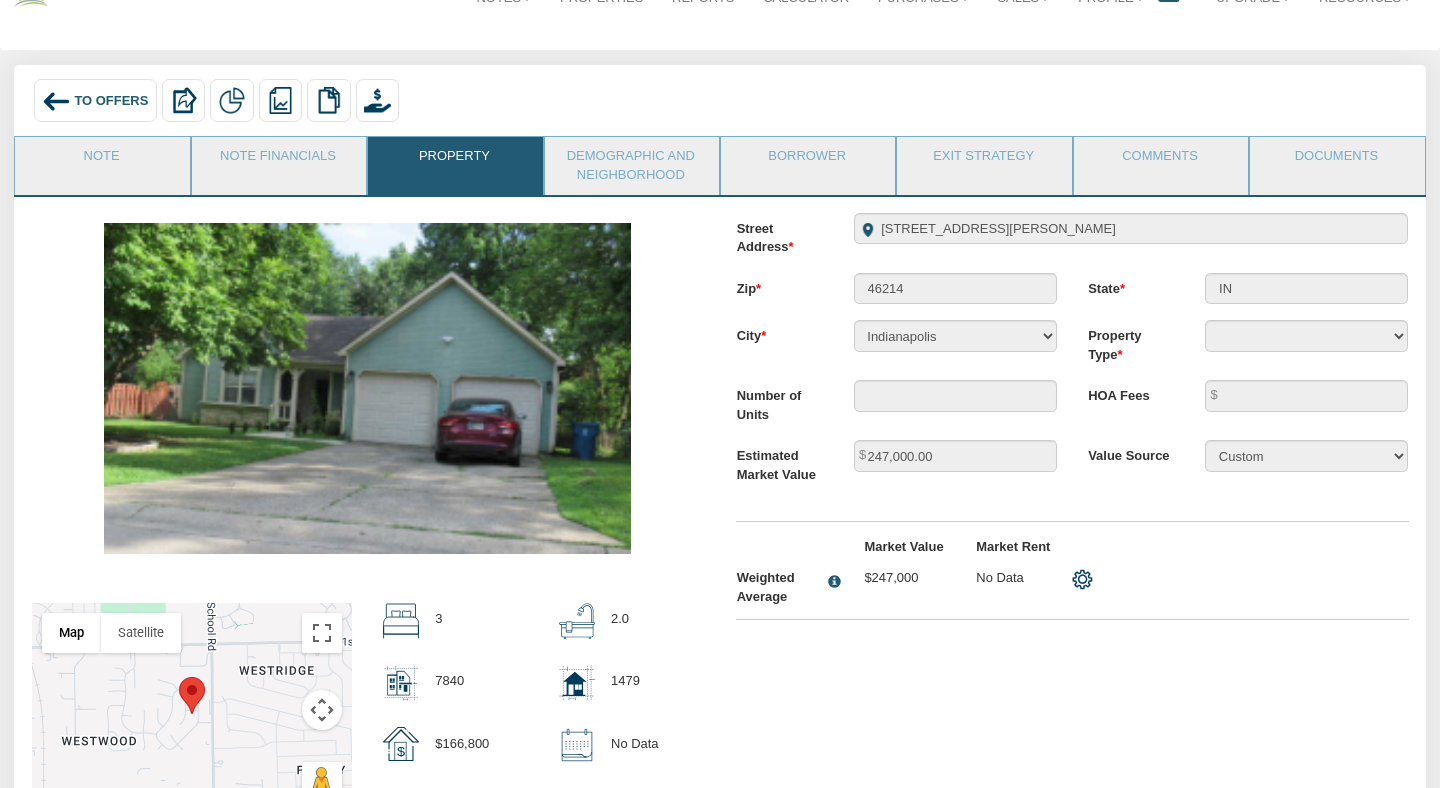 click at bounding box center (367, 388) 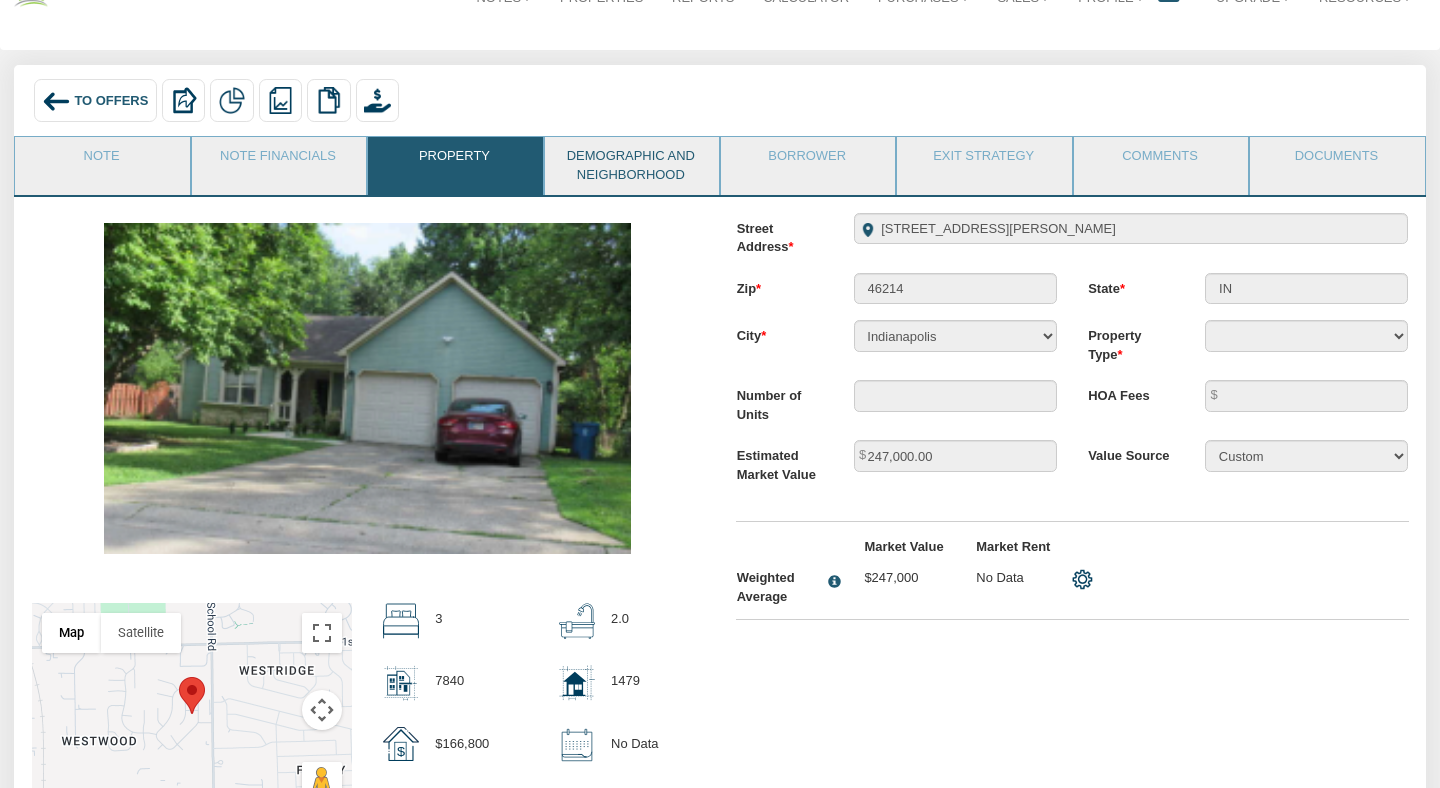click on "Demographic and Neighborhood" at bounding box center [631, 166] 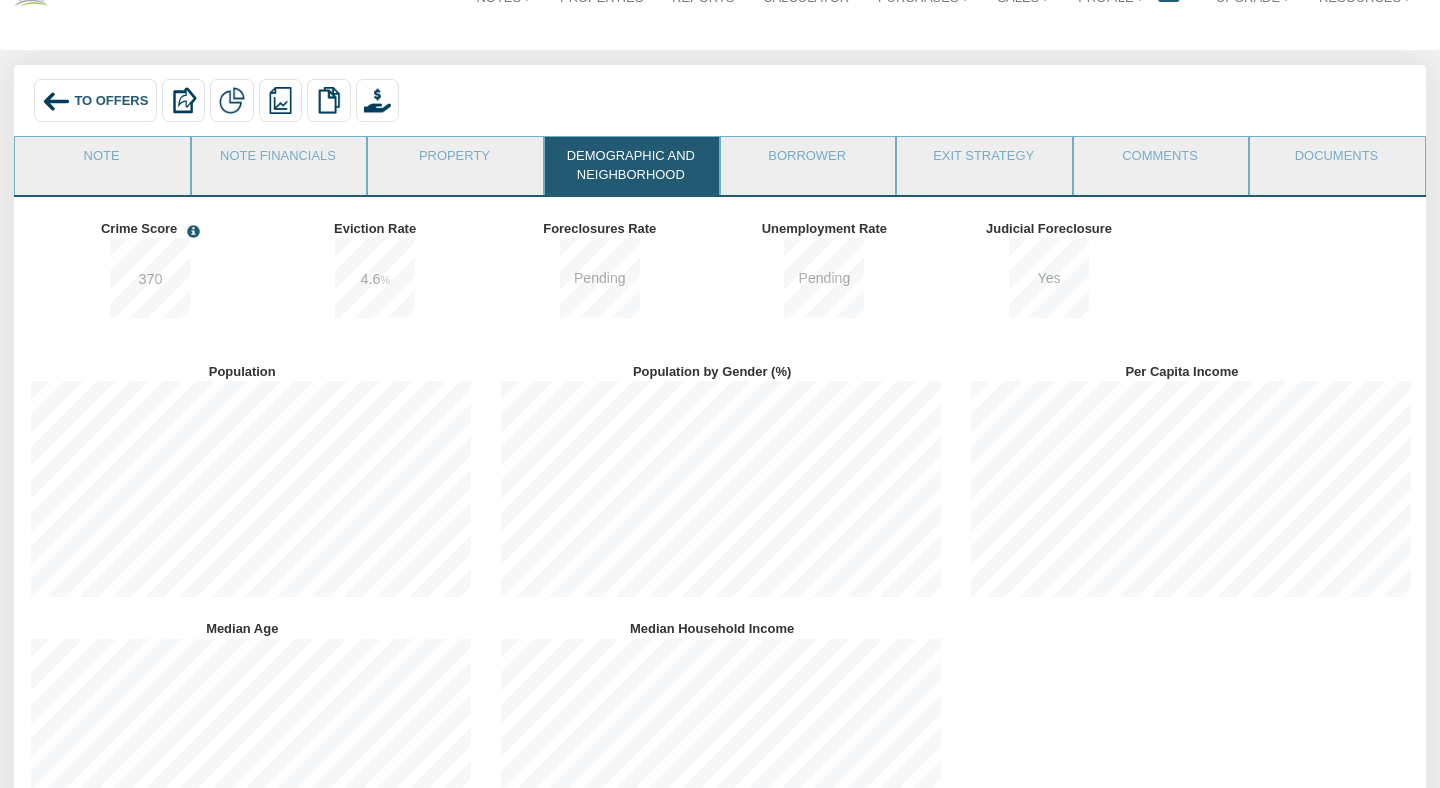 scroll, scrollTop: 999742, scrollLeft: 999530, axis: both 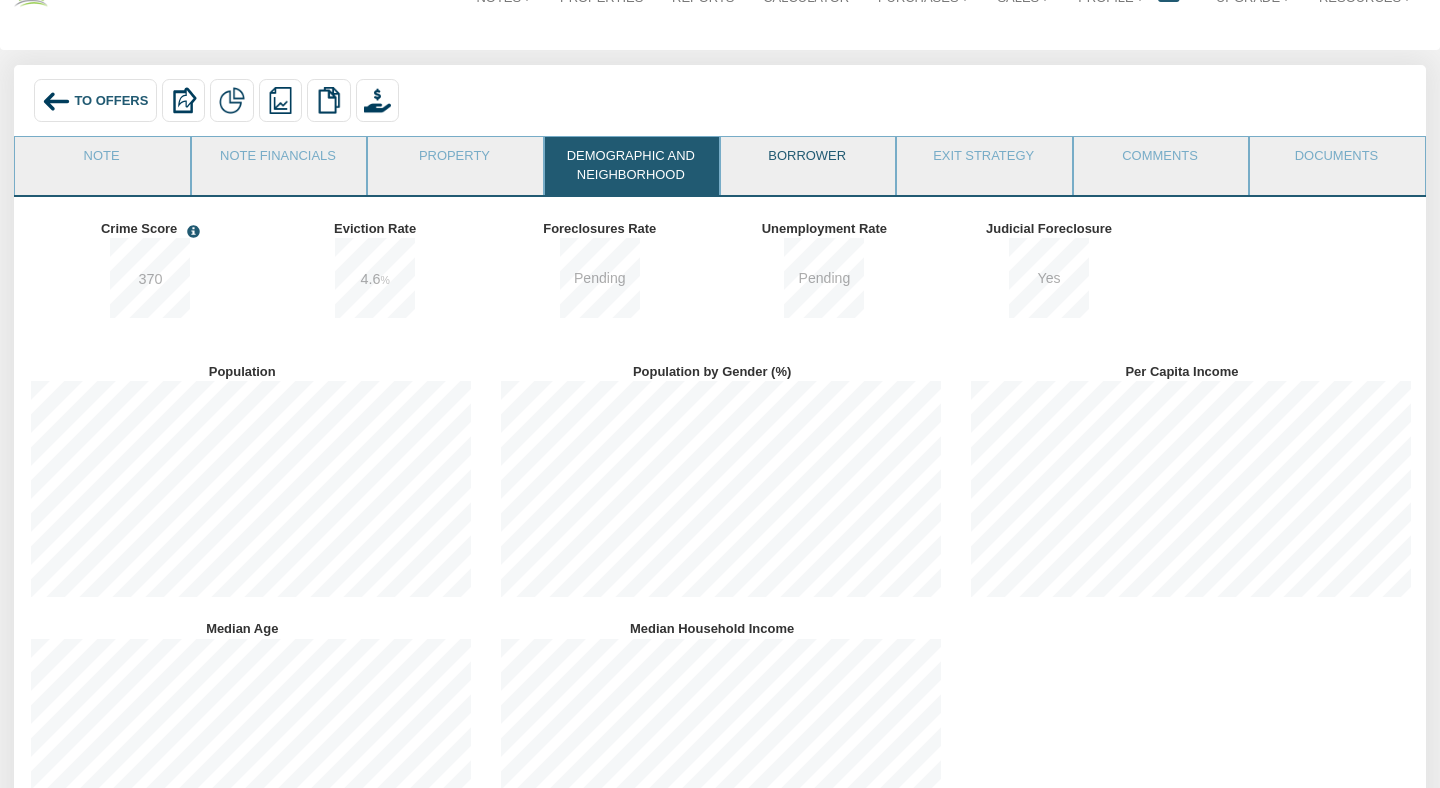 click on "Borrower" at bounding box center [807, 162] 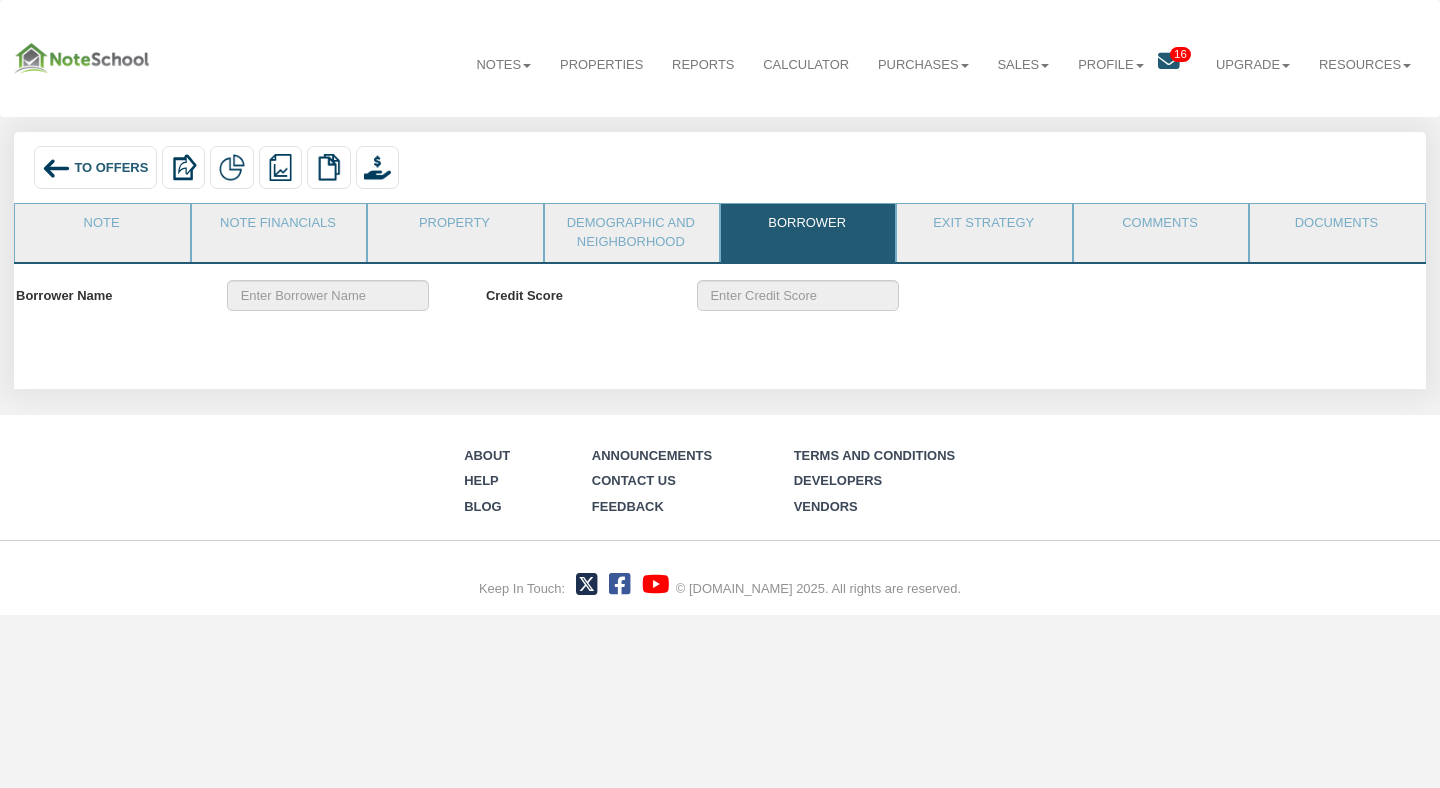 scroll, scrollTop: 0, scrollLeft: 0, axis: both 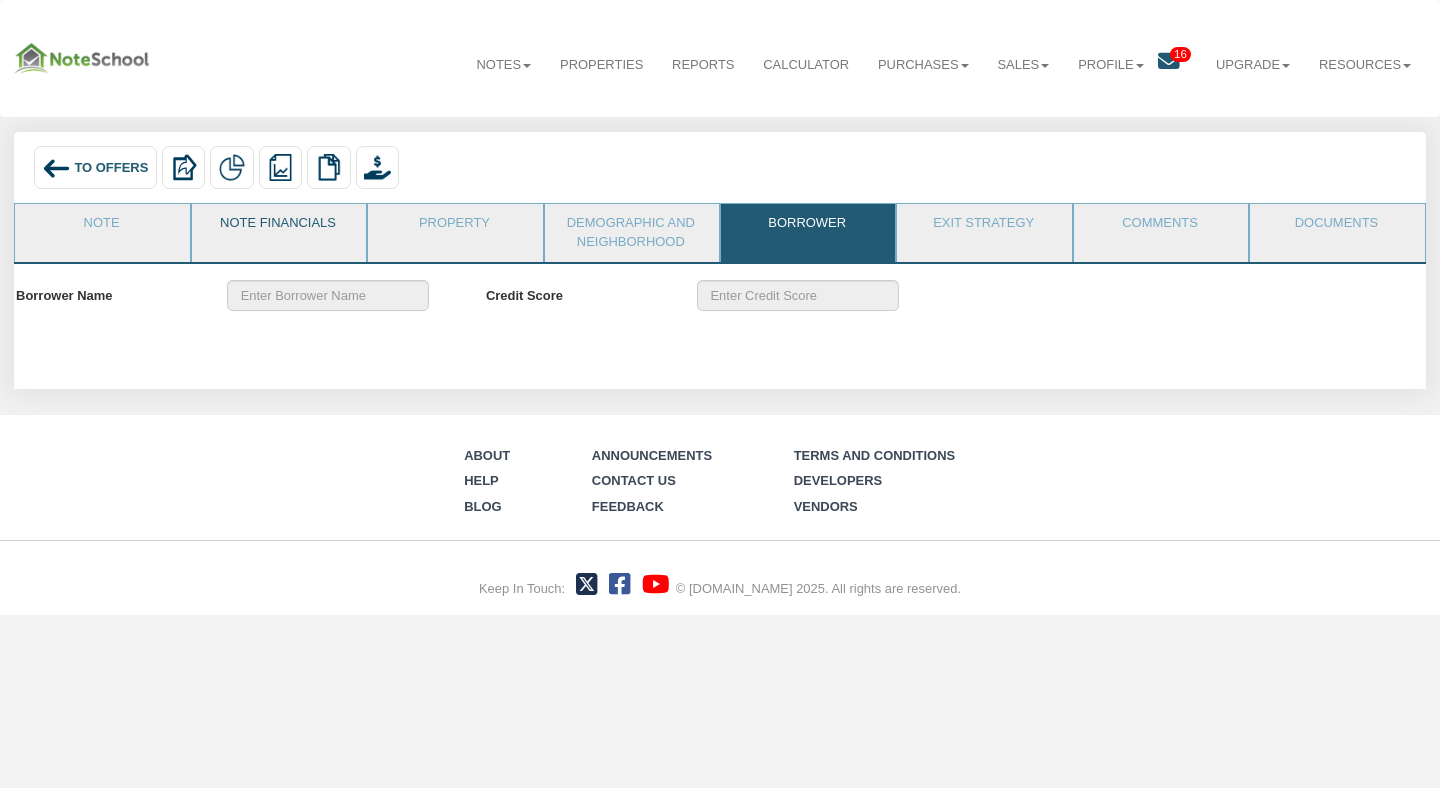 click on "Note Financials" at bounding box center (278, 229) 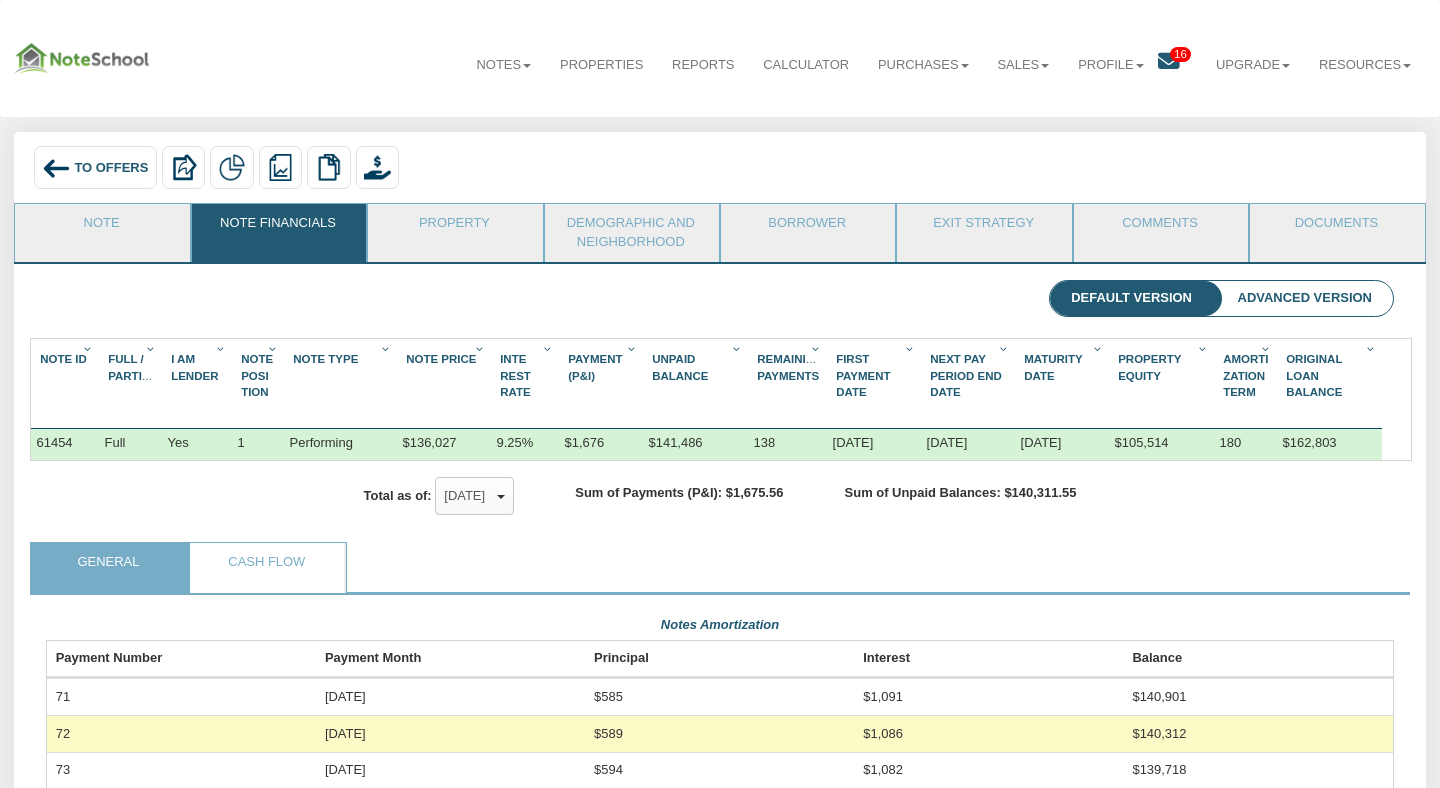 scroll, scrollTop: 999664, scrollLeft: 998652, axis: both 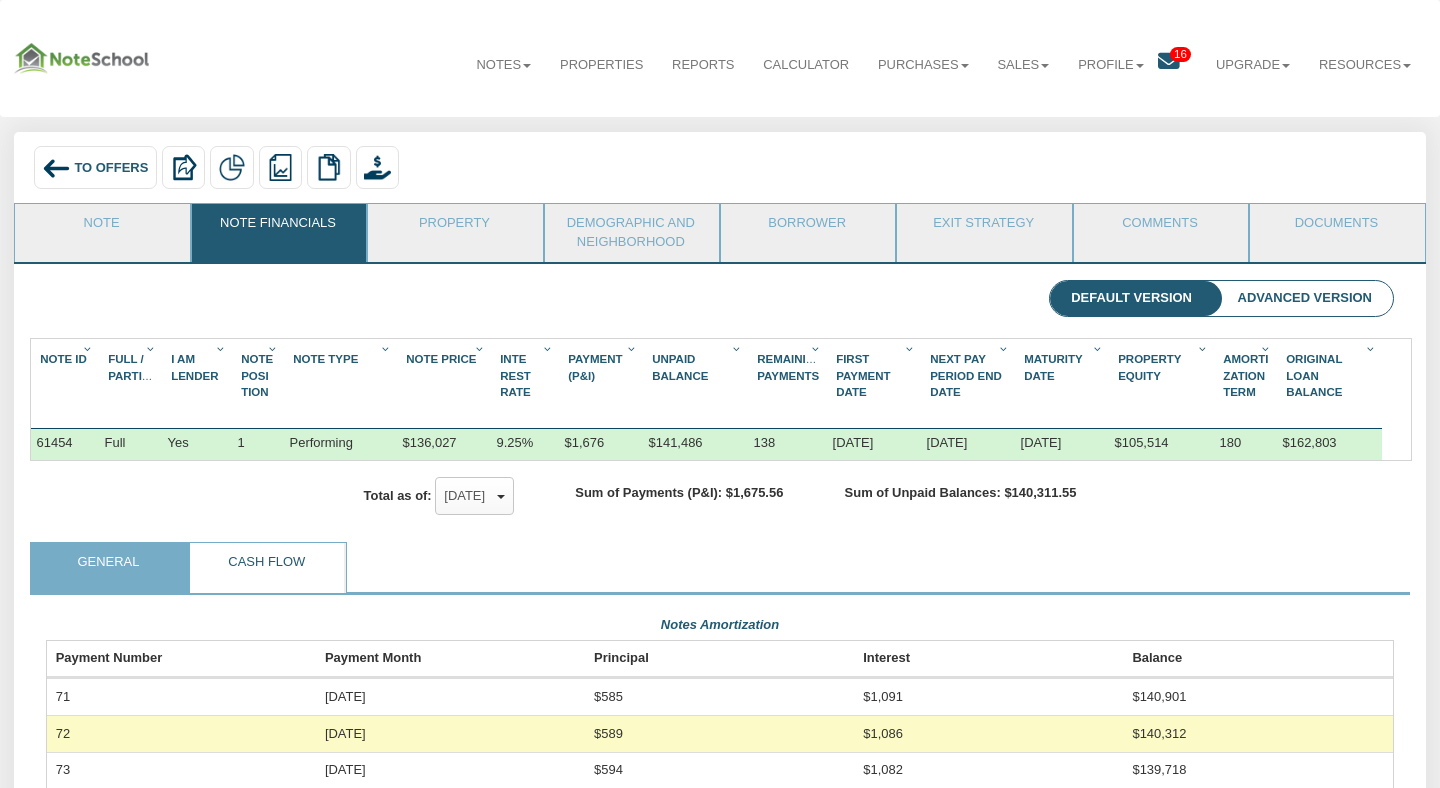 click on "Cash Flow" at bounding box center [267, 568] 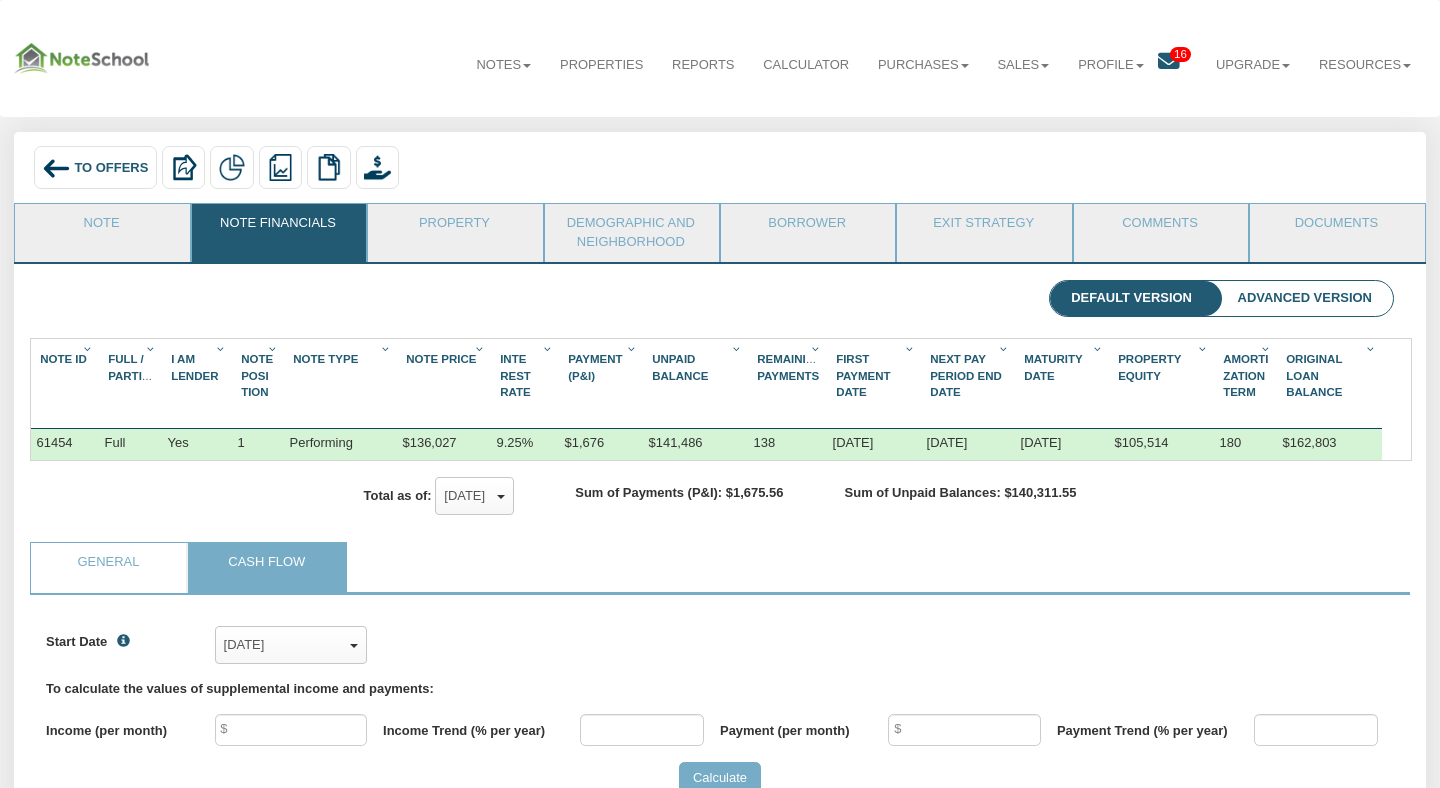 scroll, scrollTop: 999712, scrollLeft: 998652, axis: both 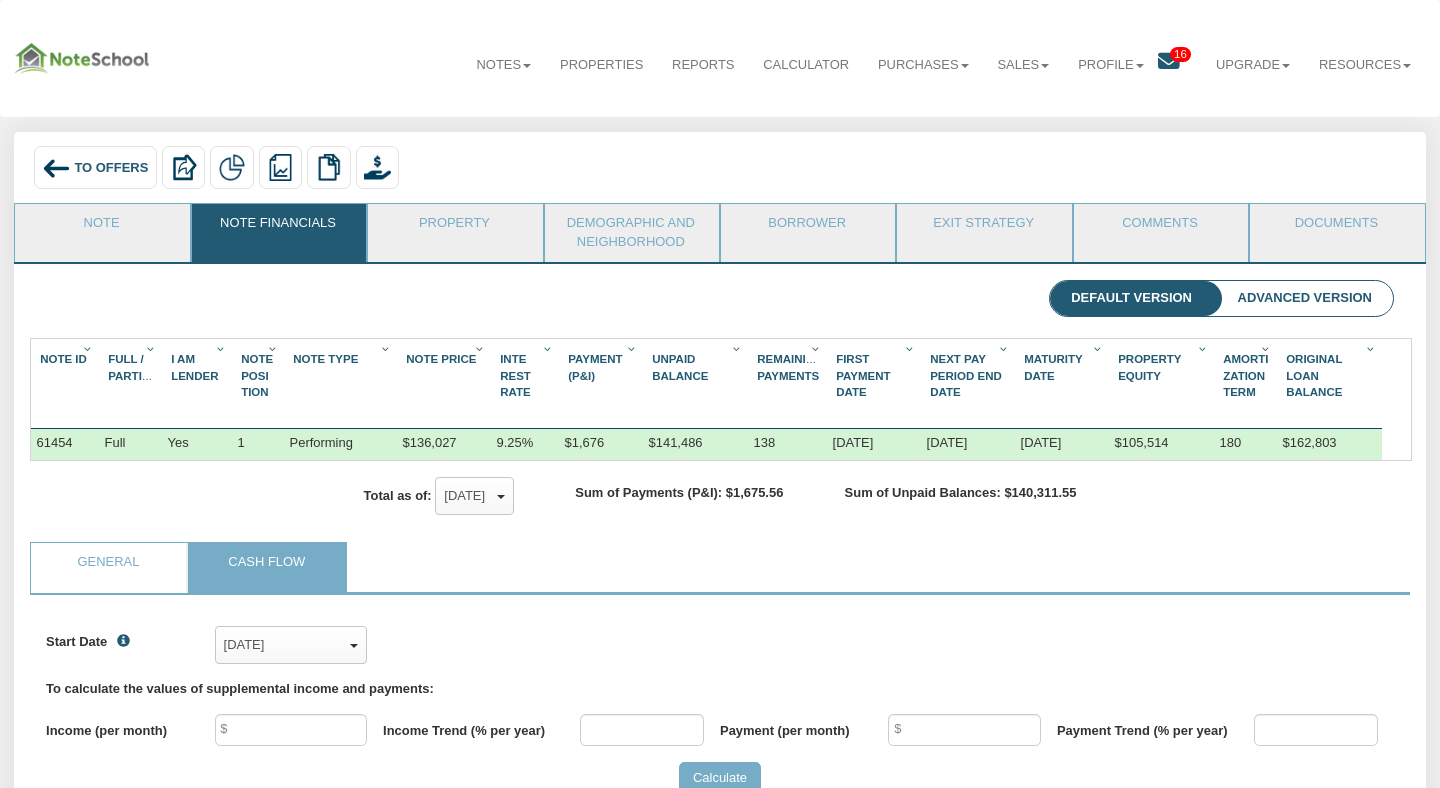 click on "To Offers" at bounding box center [111, 167] 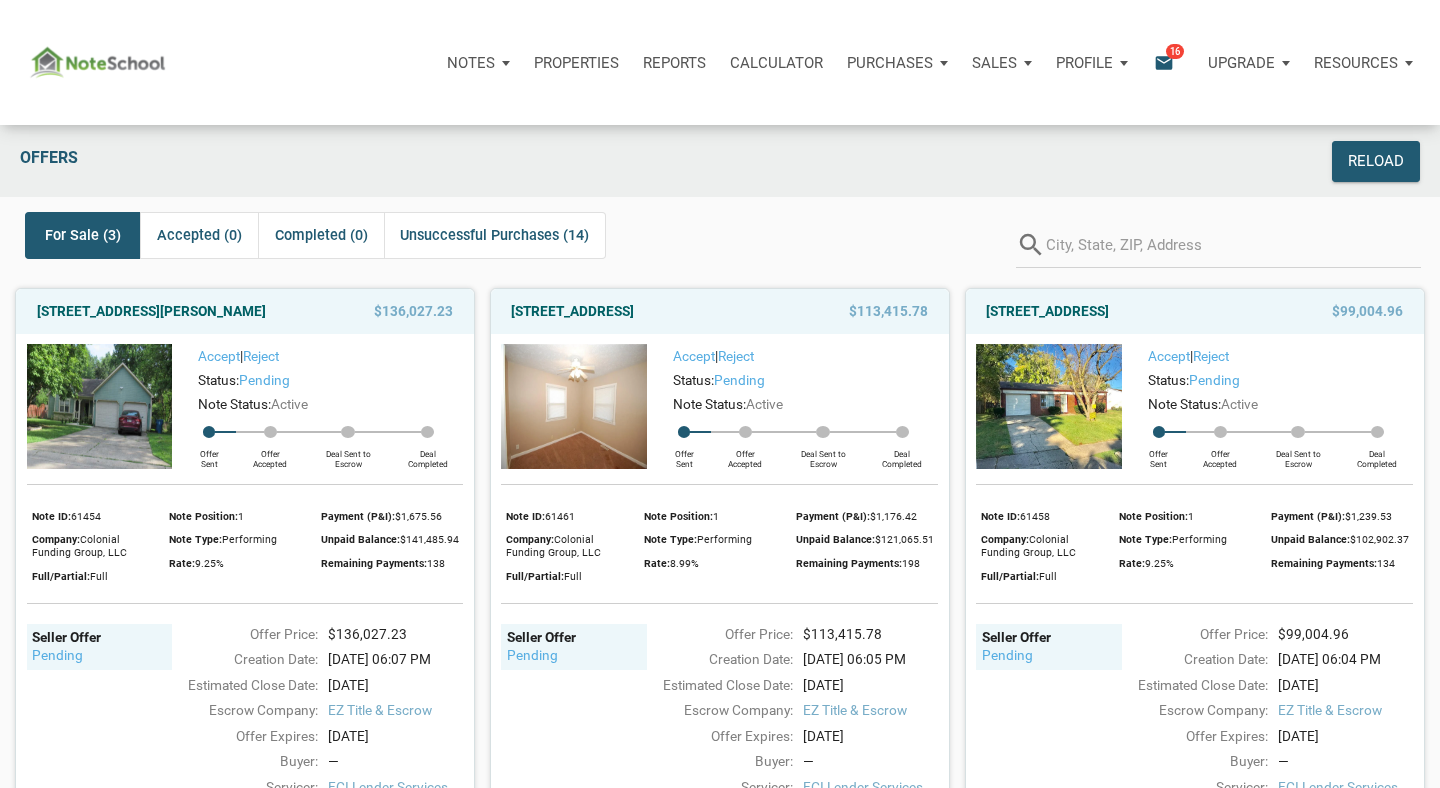 scroll, scrollTop: 68, scrollLeft: 0, axis: vertical 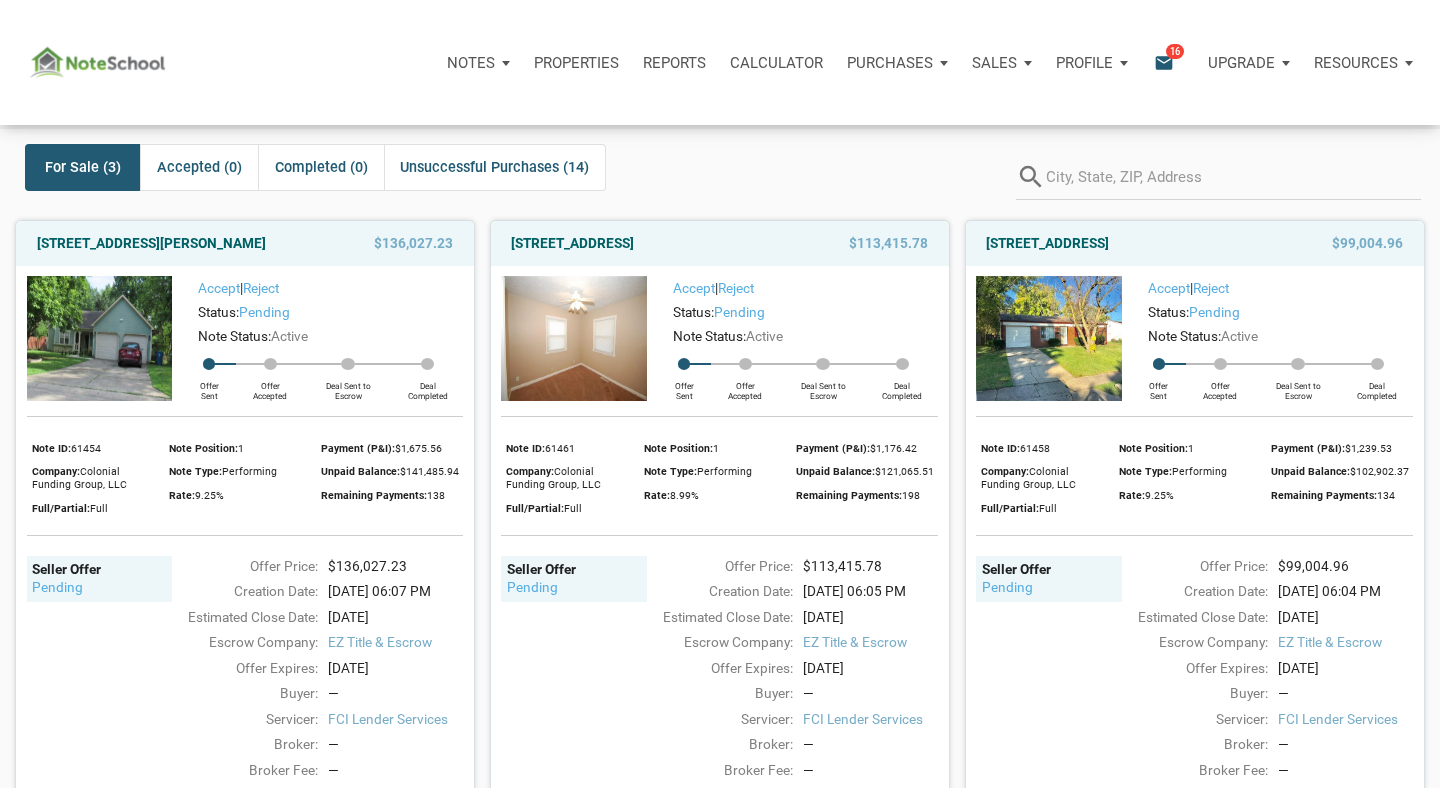 click on "Accept   |   Reject  Status:  pending Note Status:  Active Offer Sent Offer Accepted Deal Sent to Escrow Deal Completed Note ID:  61461 Company:  Colonial Funding Group, LLC Full/Partial:  Full Note Position:  1 Note Type:   Performing Rate:  8.99% Payment (P&I):  $1,176.42 Unpaid Balance:  $121,065.51 Remaining Payments:  198  Seller Offer  pending  Offer Price:   $113,415.78   Creation Date:   [DATE] 06:05 PM   Estimated Close Date:   [DATE]   Escrow Company:  EZ Title & Escrow    Offer Expires:   [DATE]   Buyer:   —   Servicer:  FCI Lender Services    Broker:   —   Broker Fee:  —  Comments:  Full notes in [US_STATE]. Candidates for buy & hold or sell a partial." at bounding box center (720, 554) 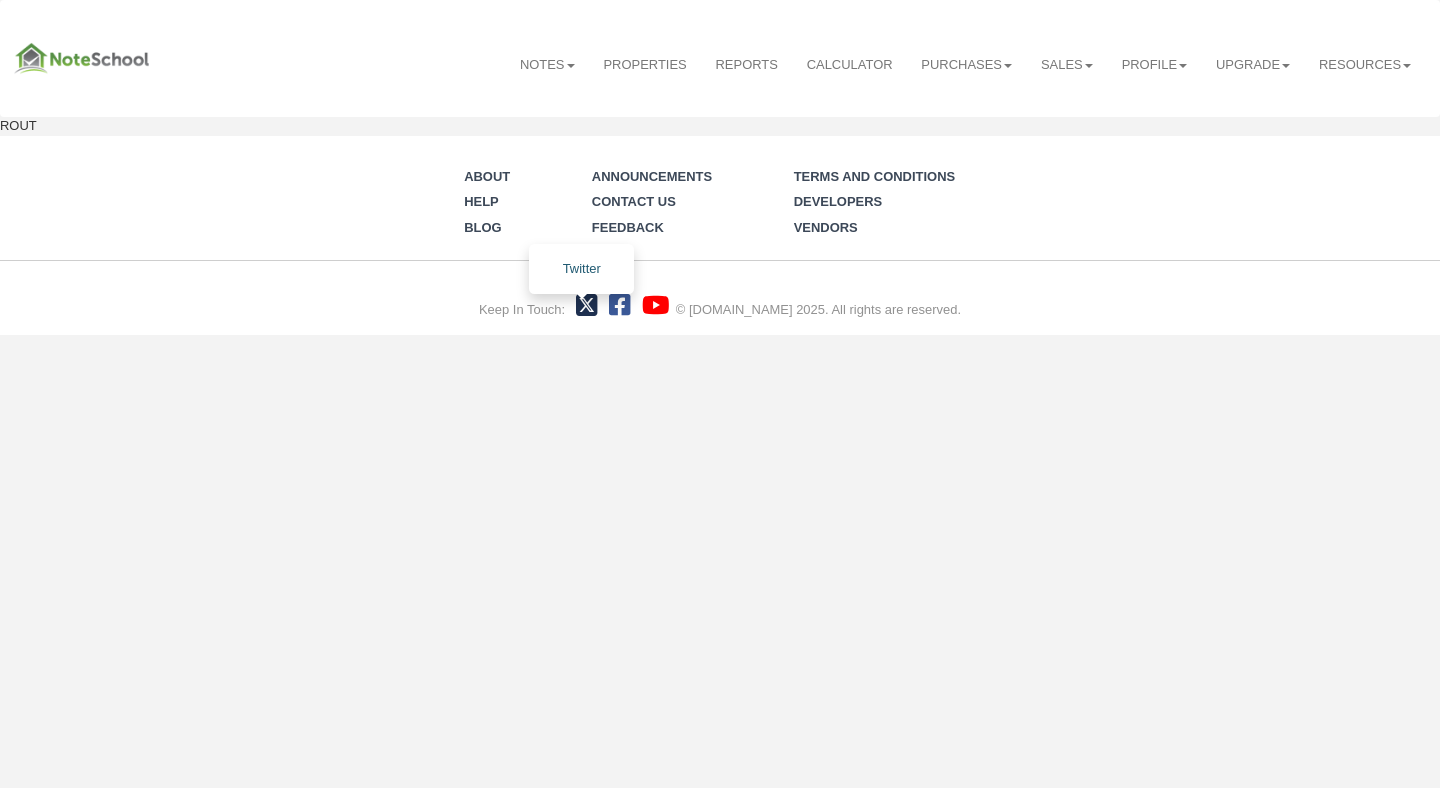 scroll, scrollTop: 0, scrollLeft: 0, axis: both 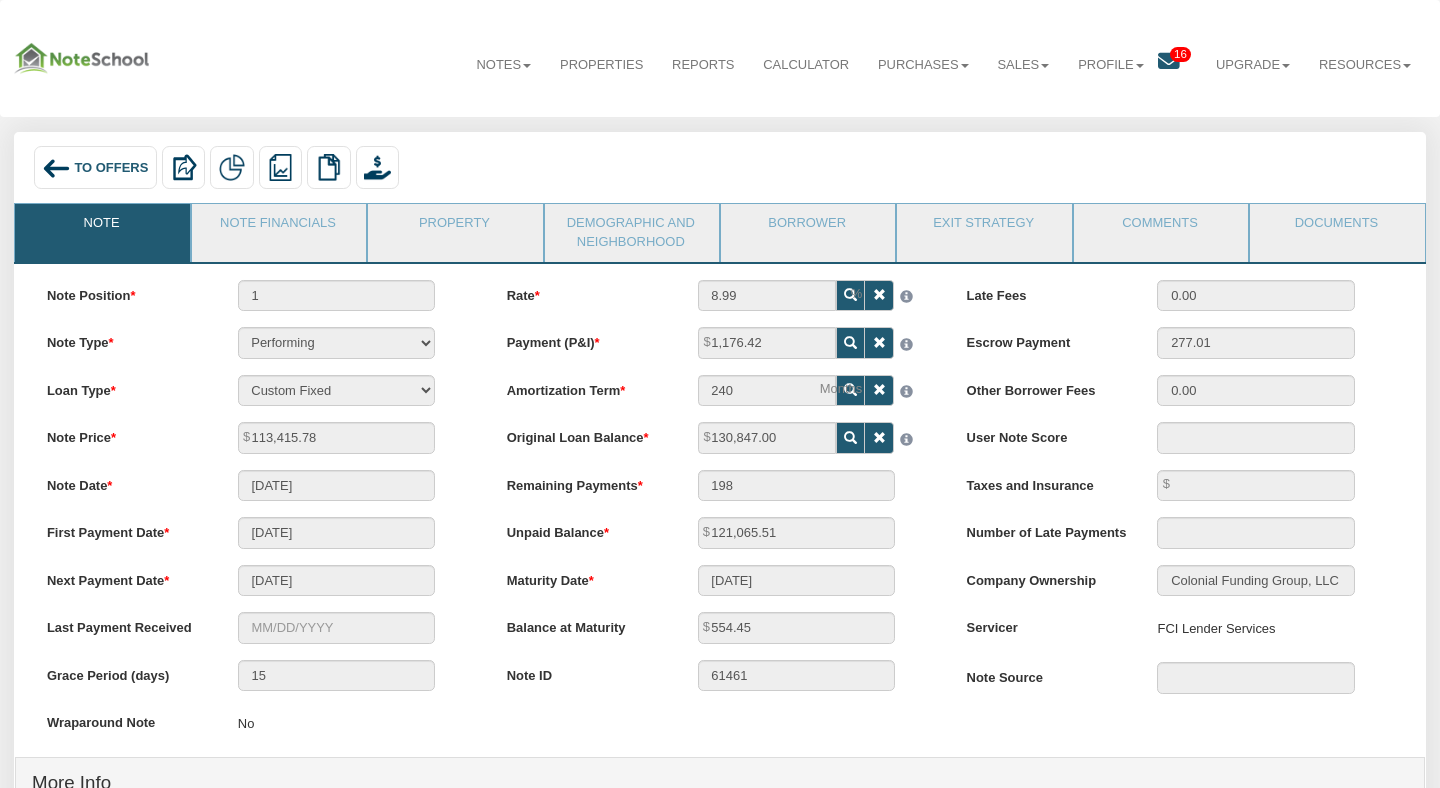 click on "To Offers" at bounding box center (95, 167) 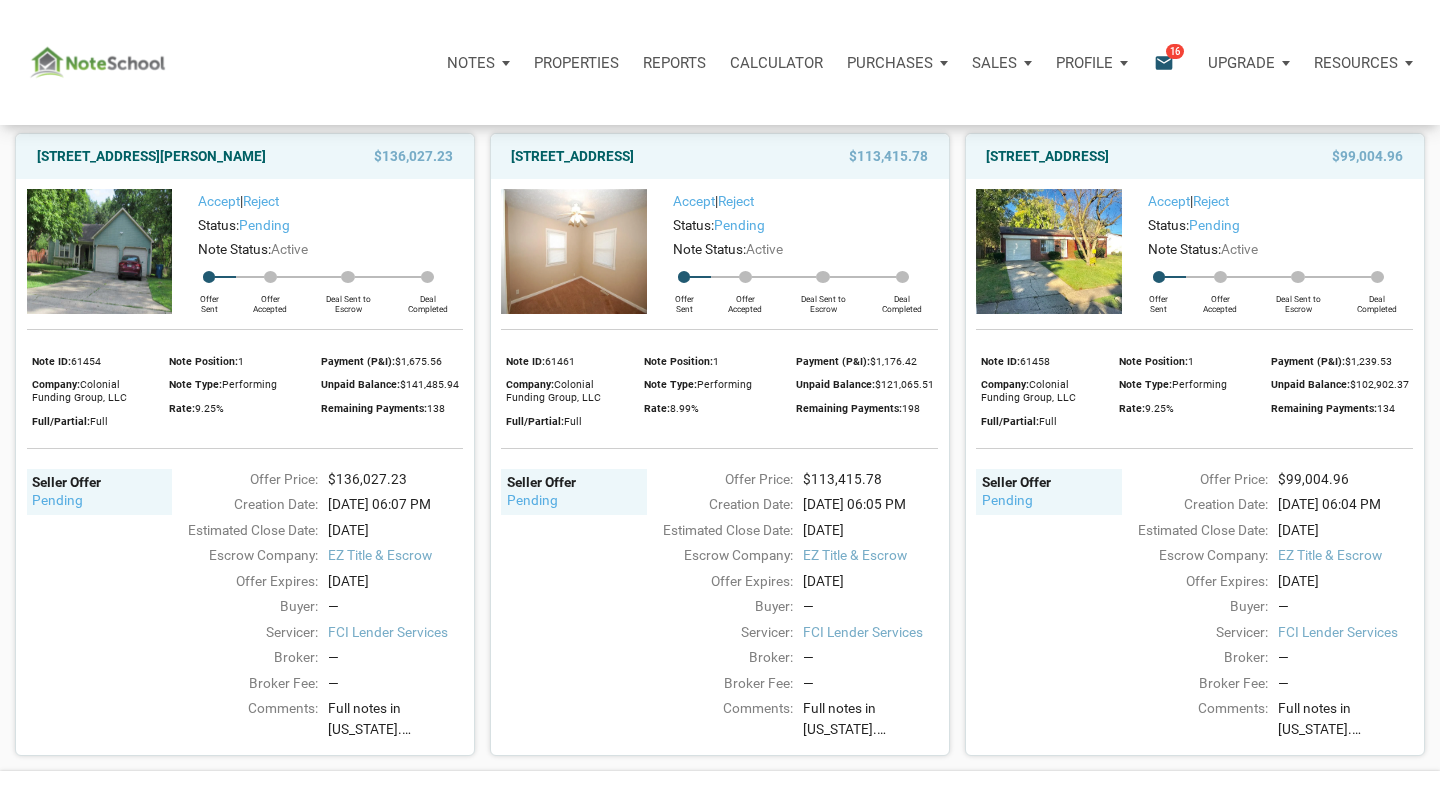 scroll, scrollTop: 156, scrollLeft: 0, axis: vertical 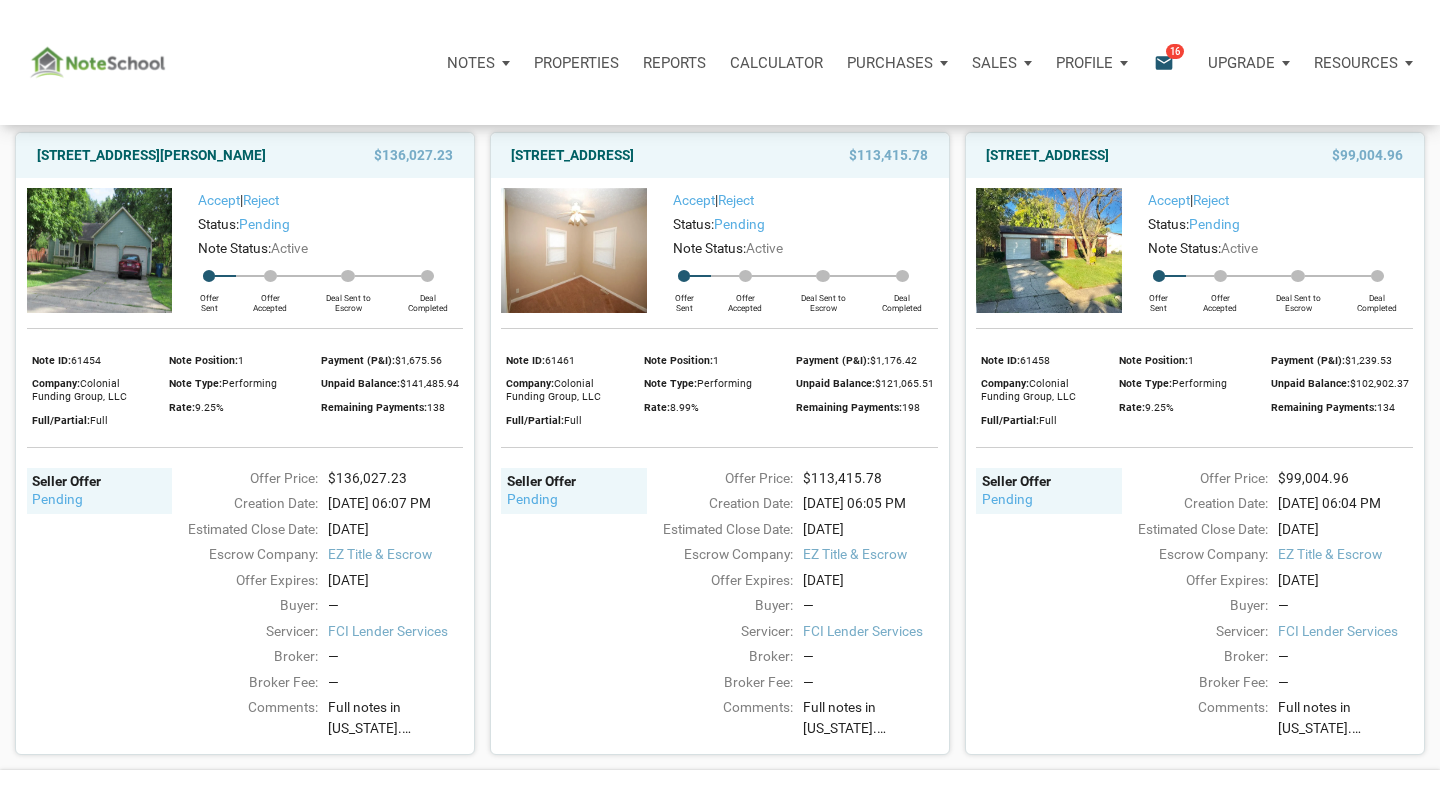 click at bounding box center (1049, 250) 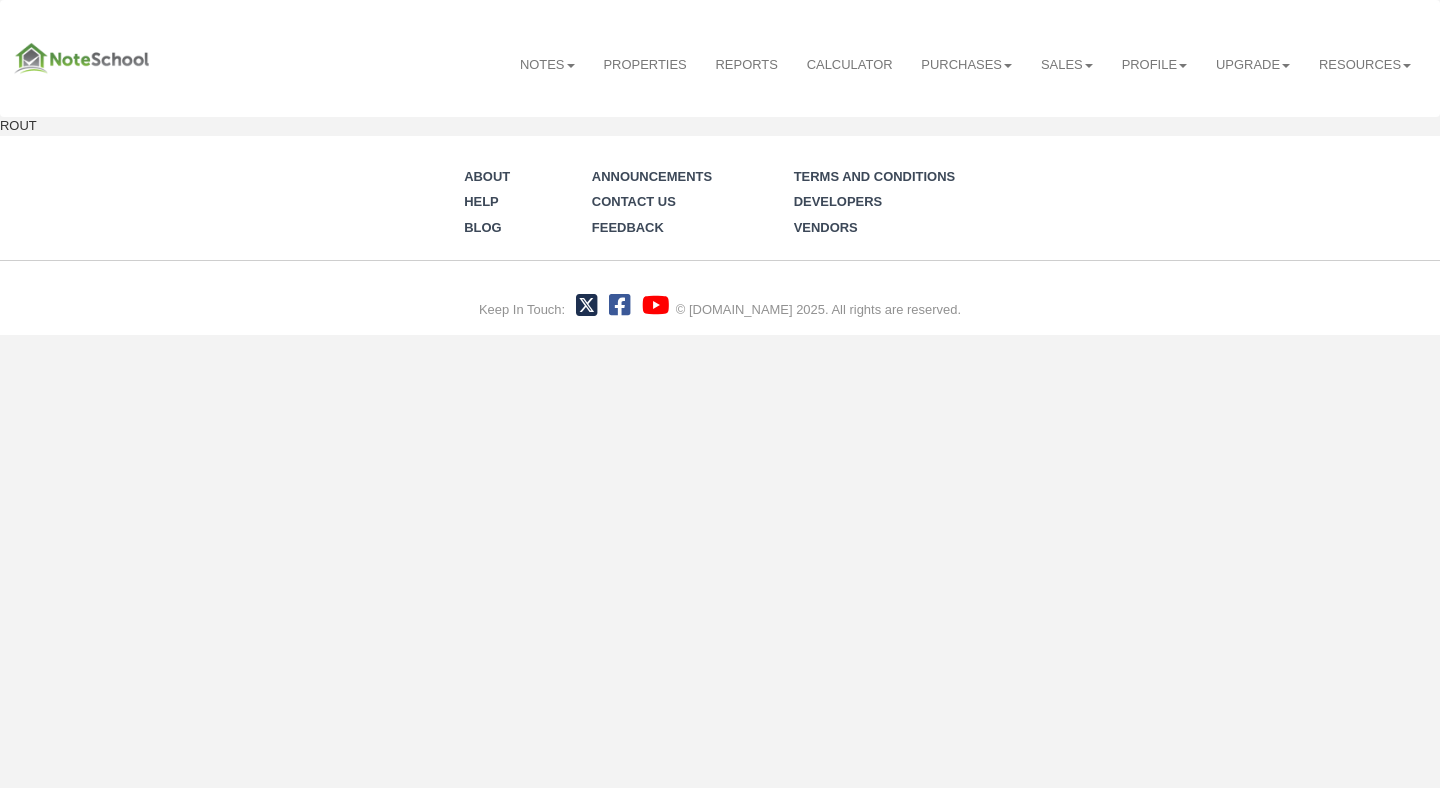 scroll, scrollTop: 0, scrollLeft: 0, axis: both 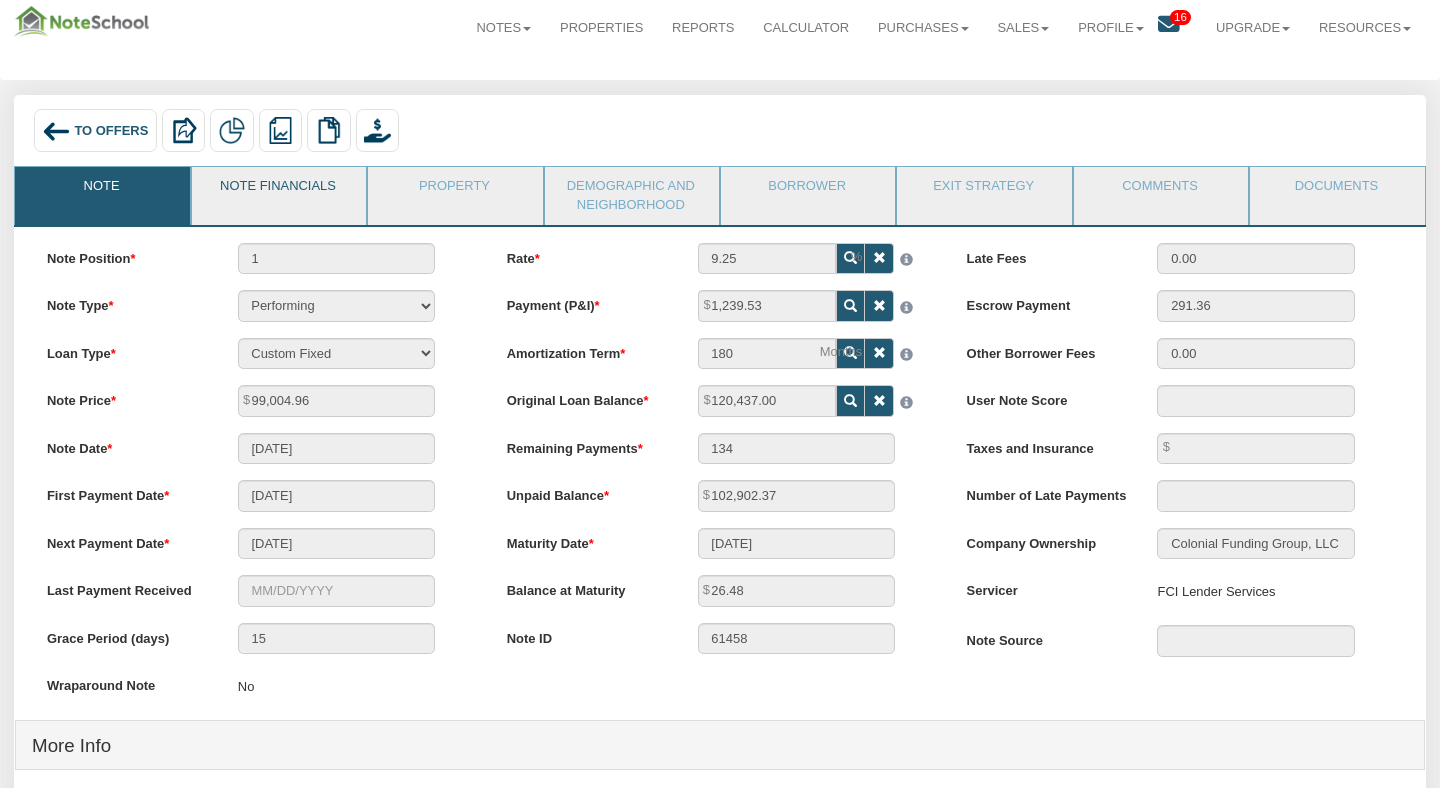 click on "Note Financials" at bounding box center [278, 192] 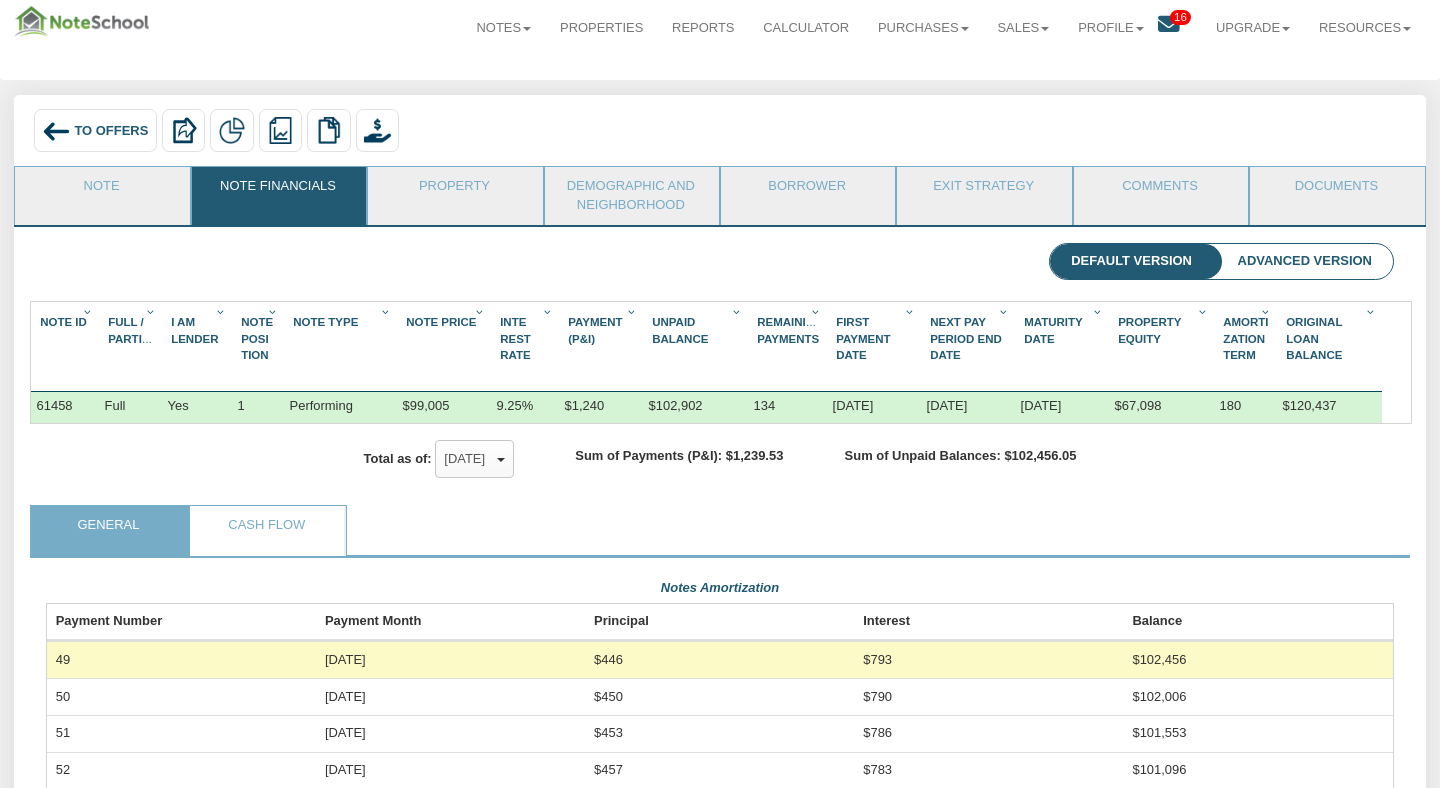 scroll, scrollTop: 999664, scrollLeft: 998652, axis: both 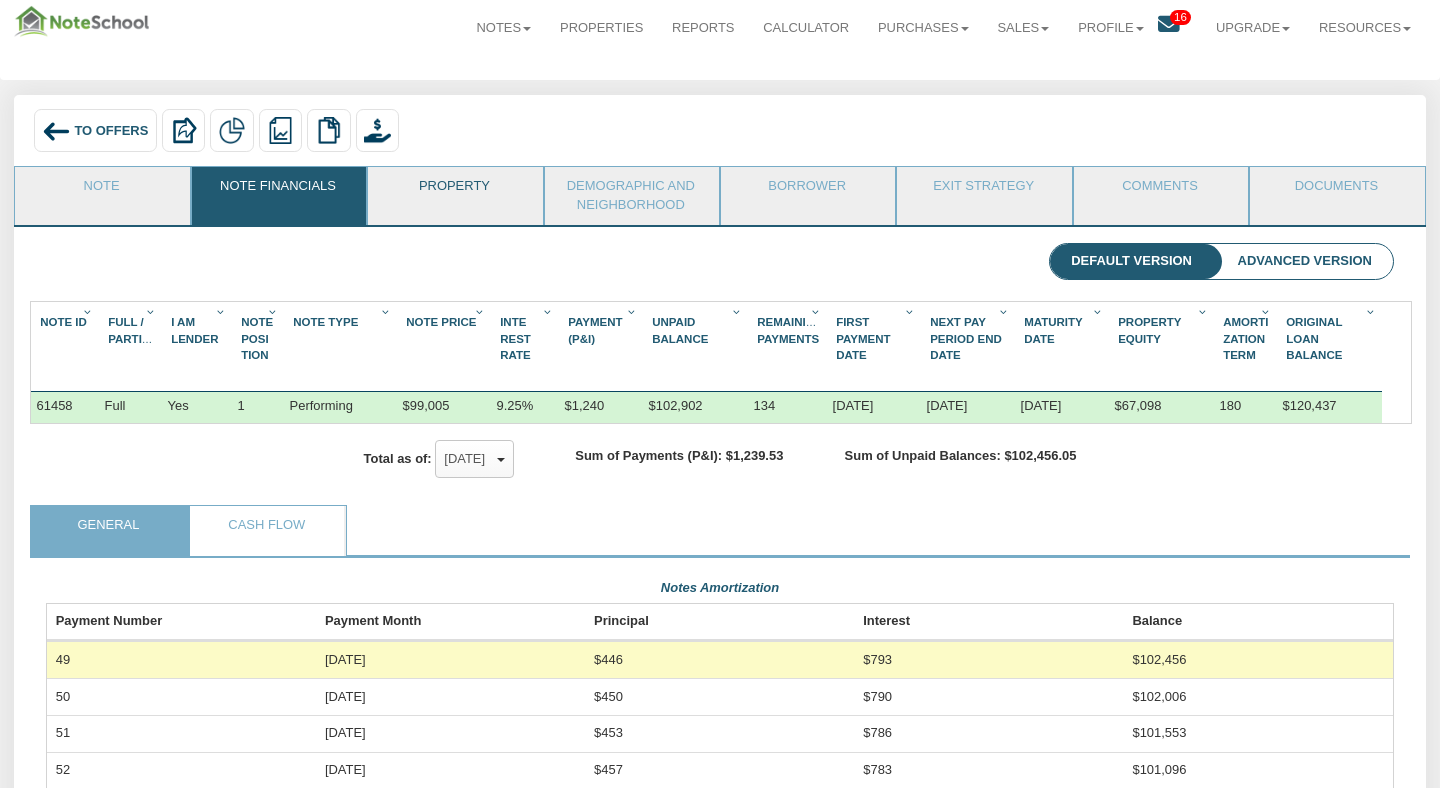 click on "Property" at bounding box center [454, 192] 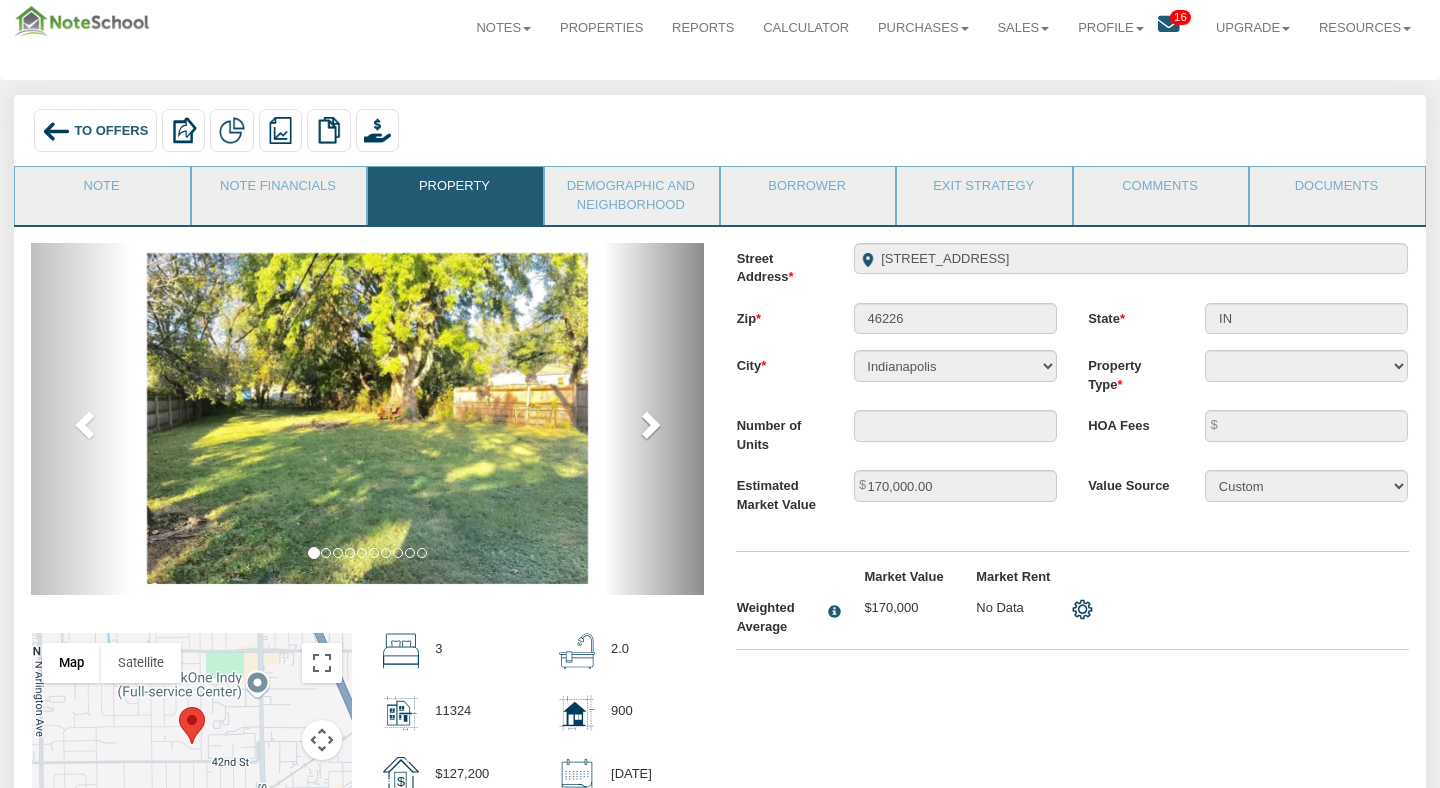 click at bounding box center [649, 424] 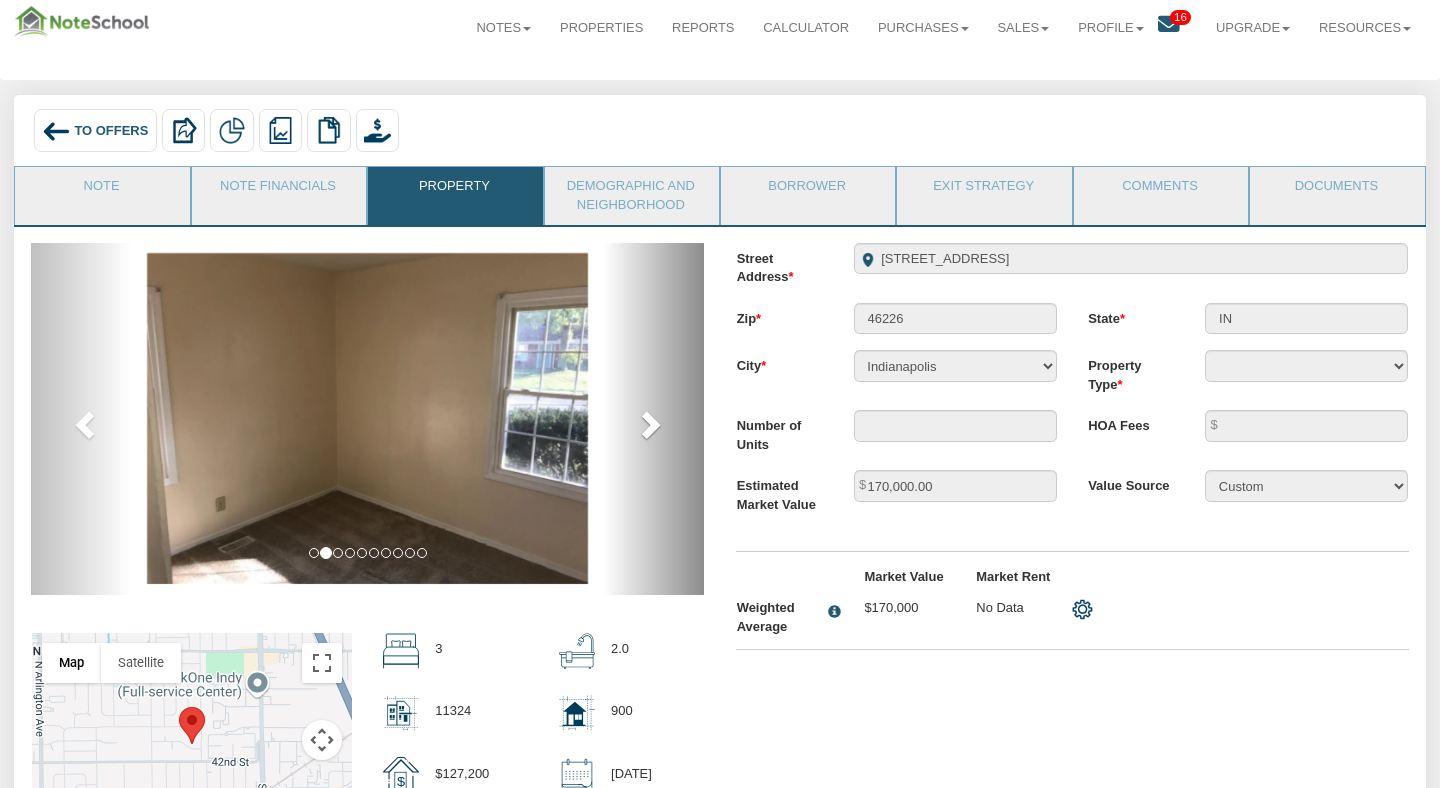 click at bounding box center [649, 424] 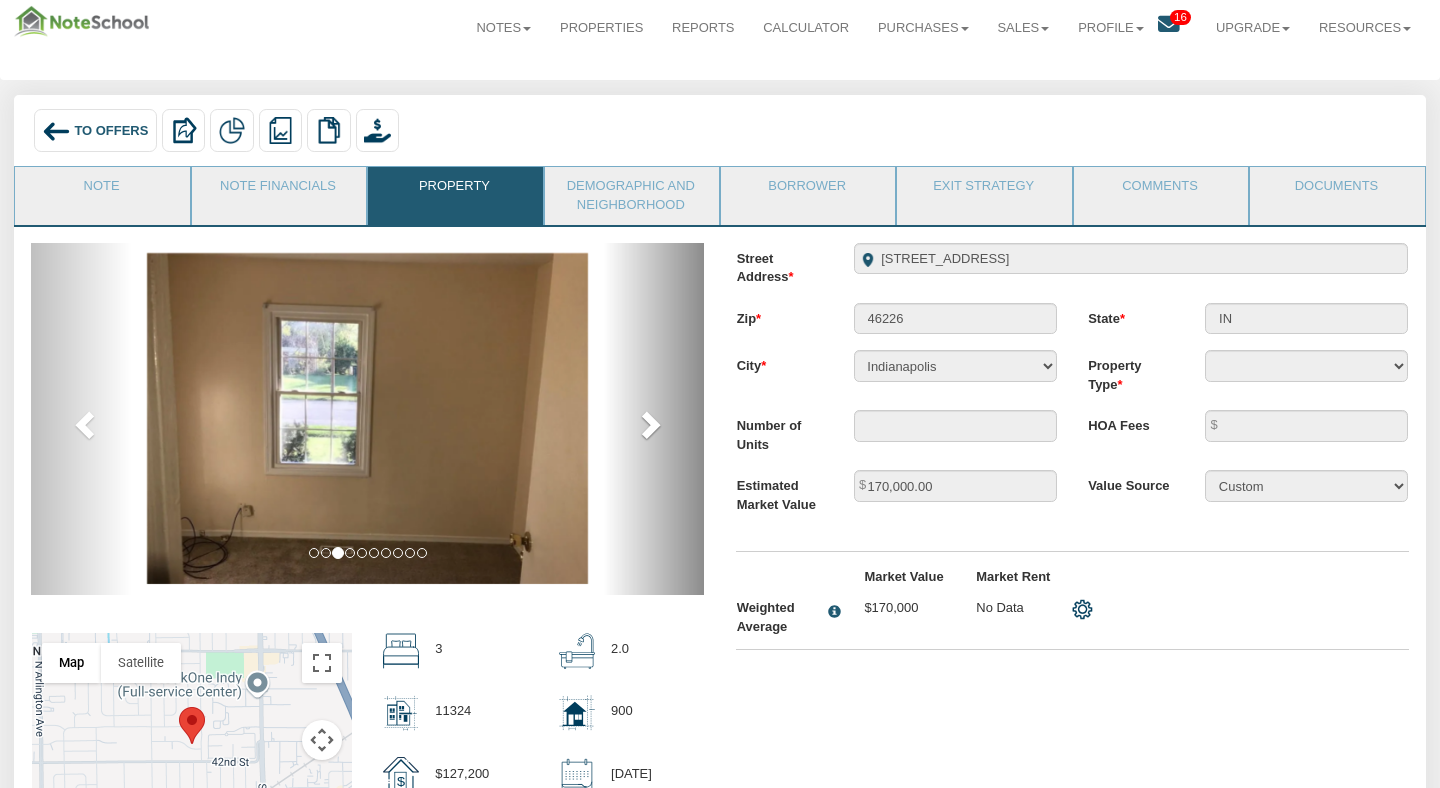 click at bounding box center [649, 424] 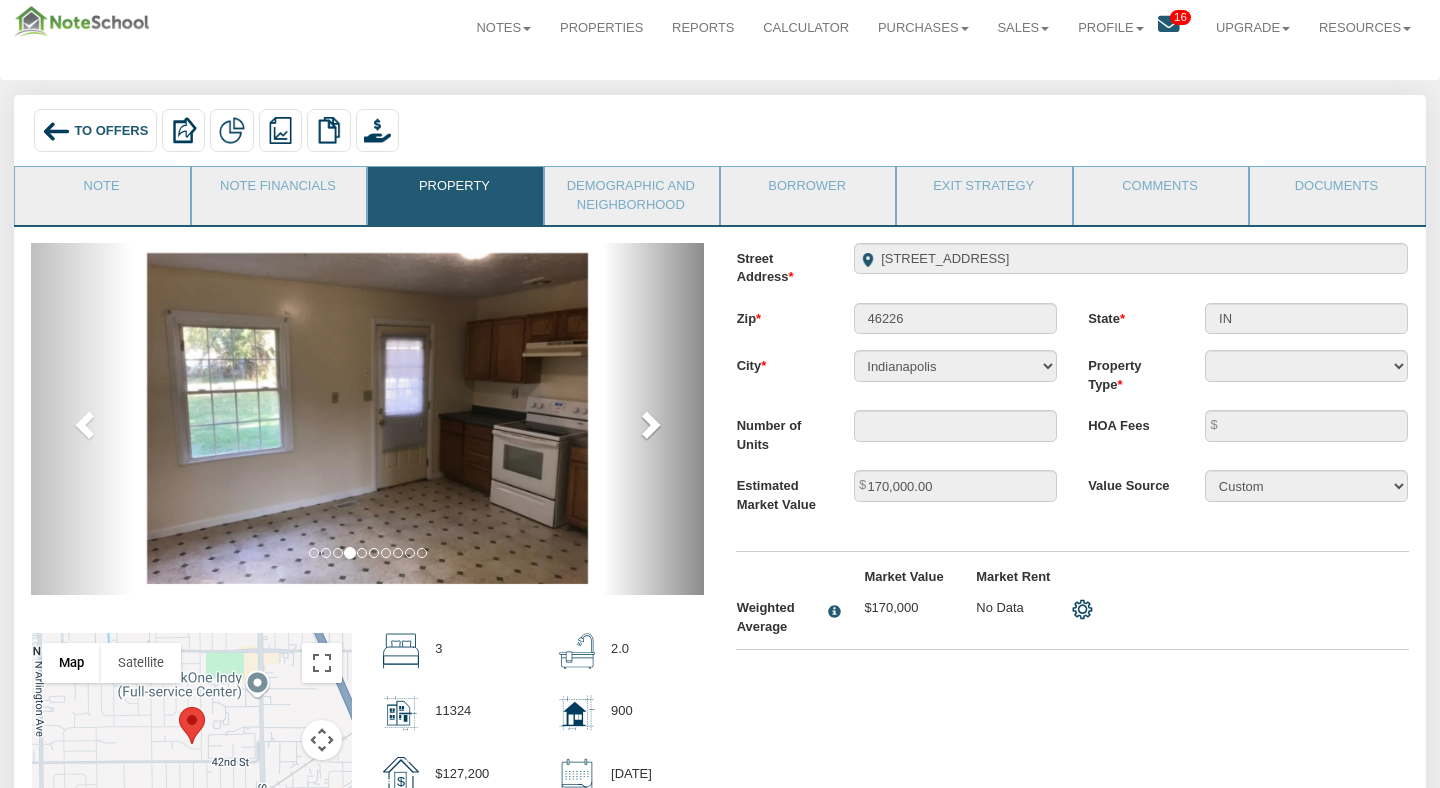 click at bounding box center [649, 424] 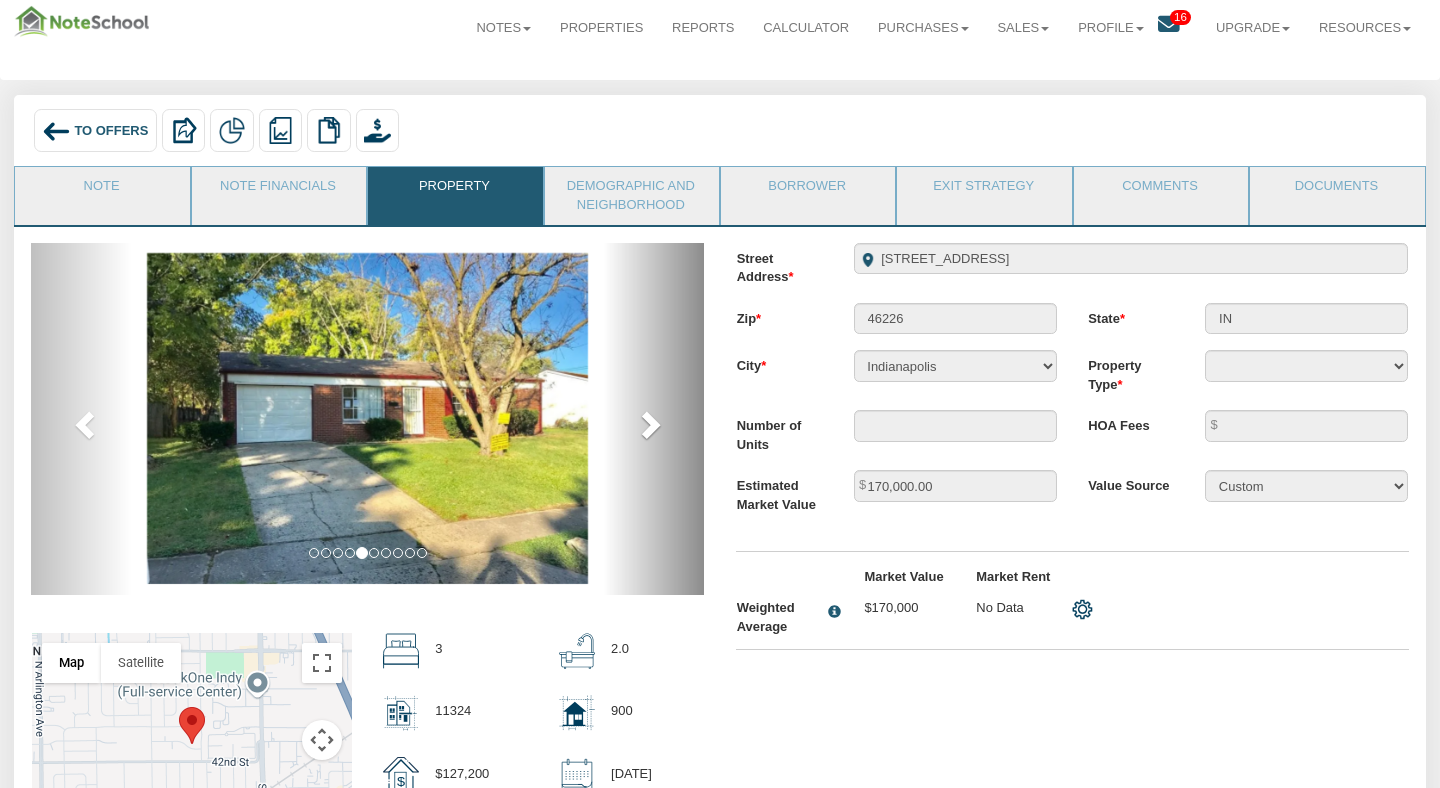 click at bounding box center (649, 424) 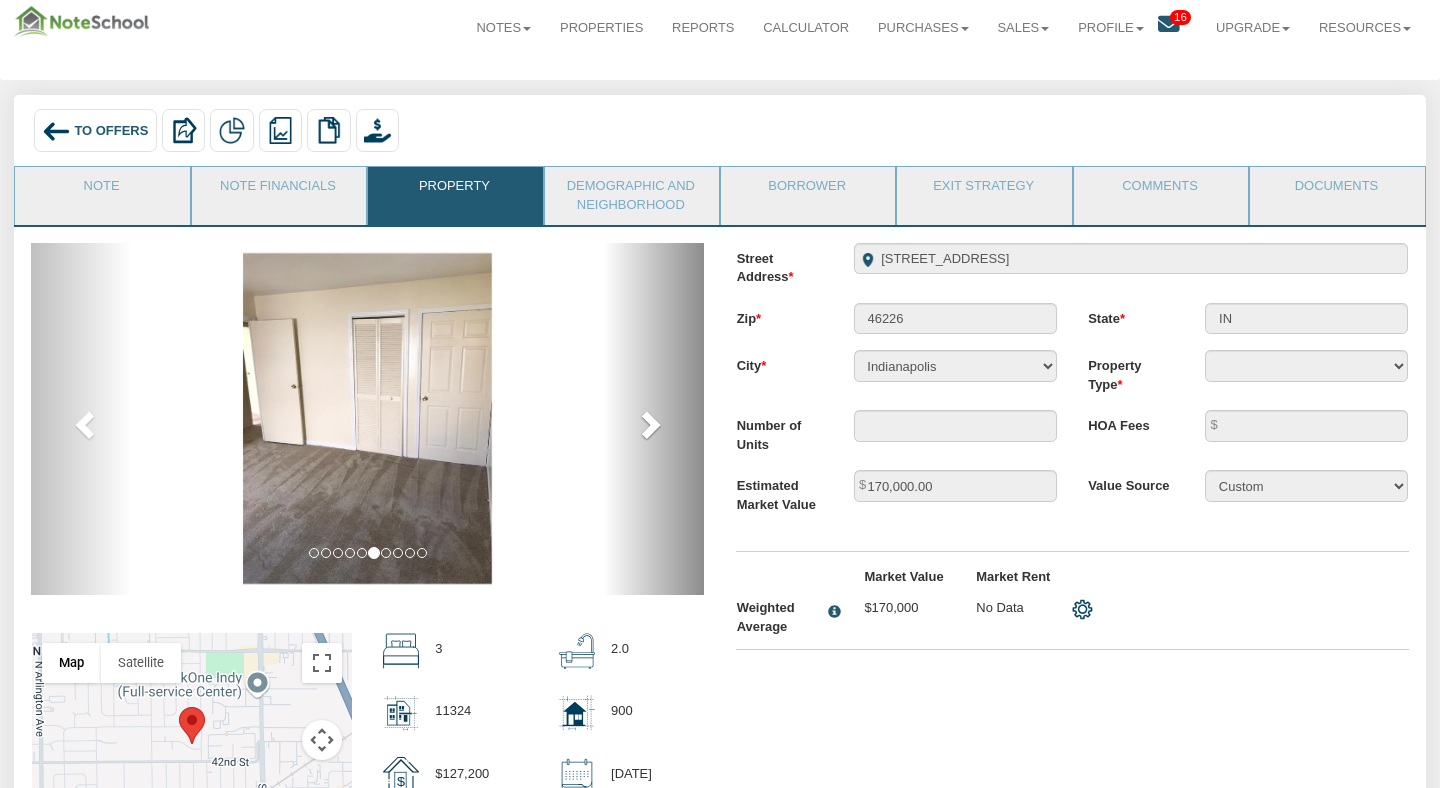 click at bounding box center [649, 424] 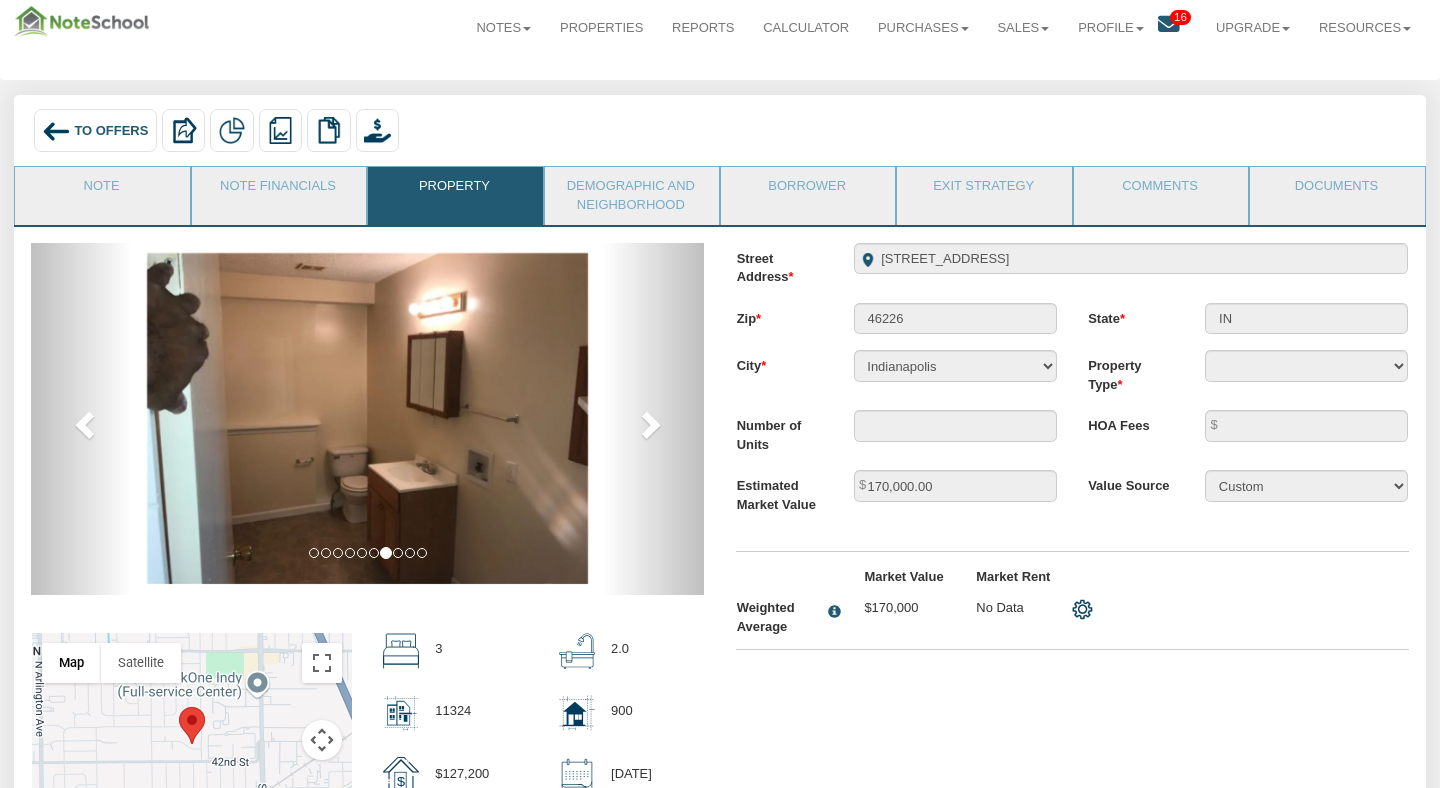 click on "Note" at bounding box center [102, 195] 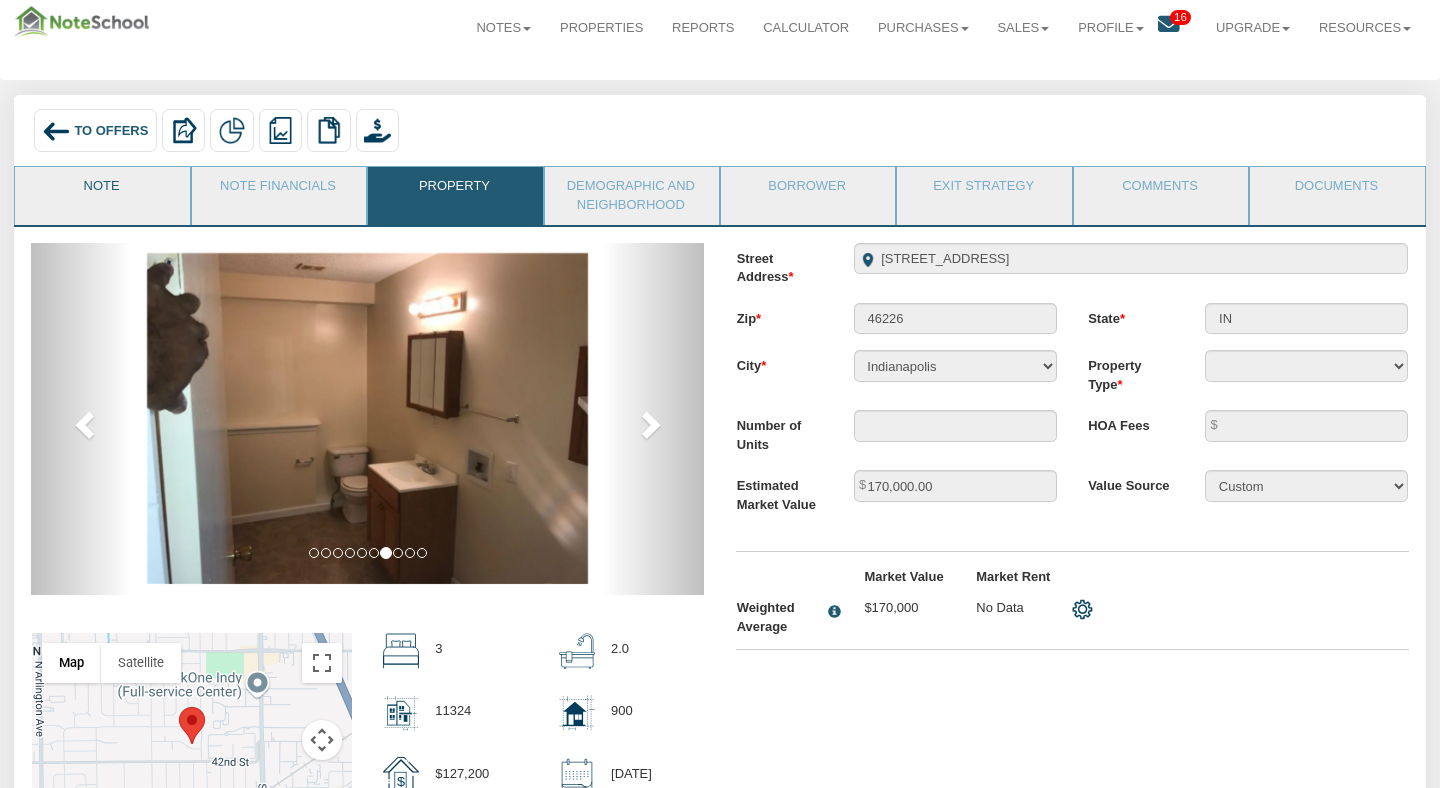 click on "Note" at bounding box center (101, 192) 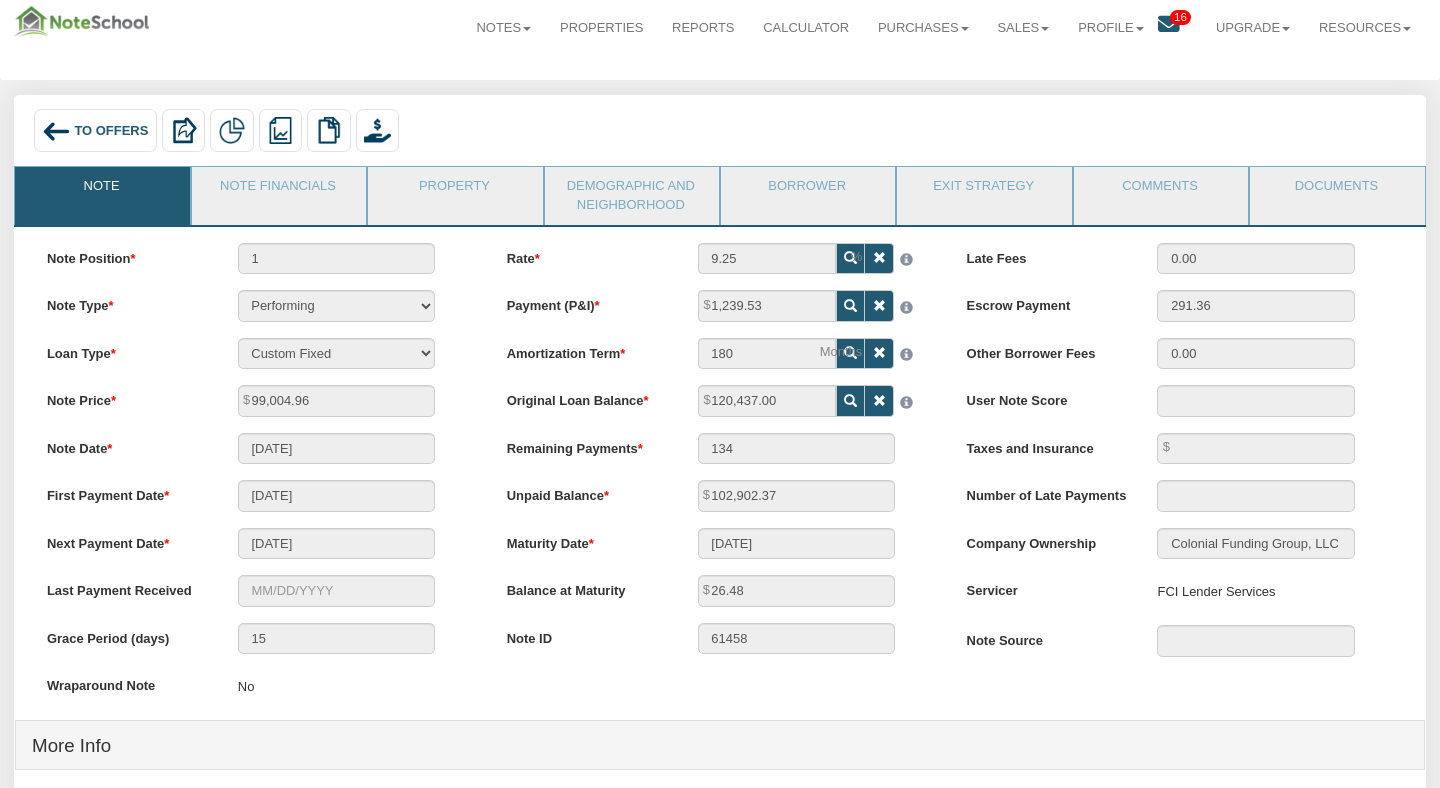 click at bounding box center (1169, 25) 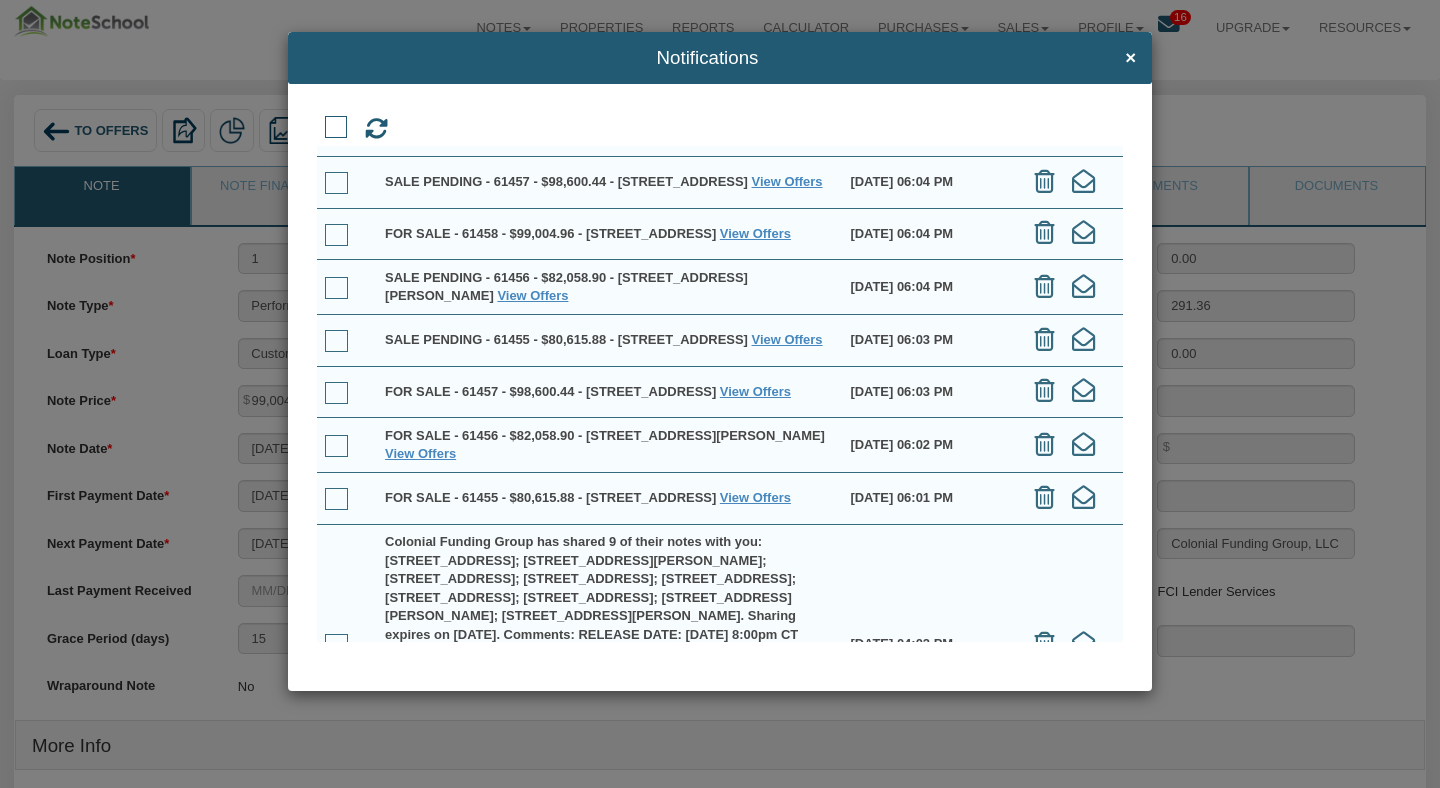 scroll, scrollTop: 391, scrollLeft: 0, axis: vertical 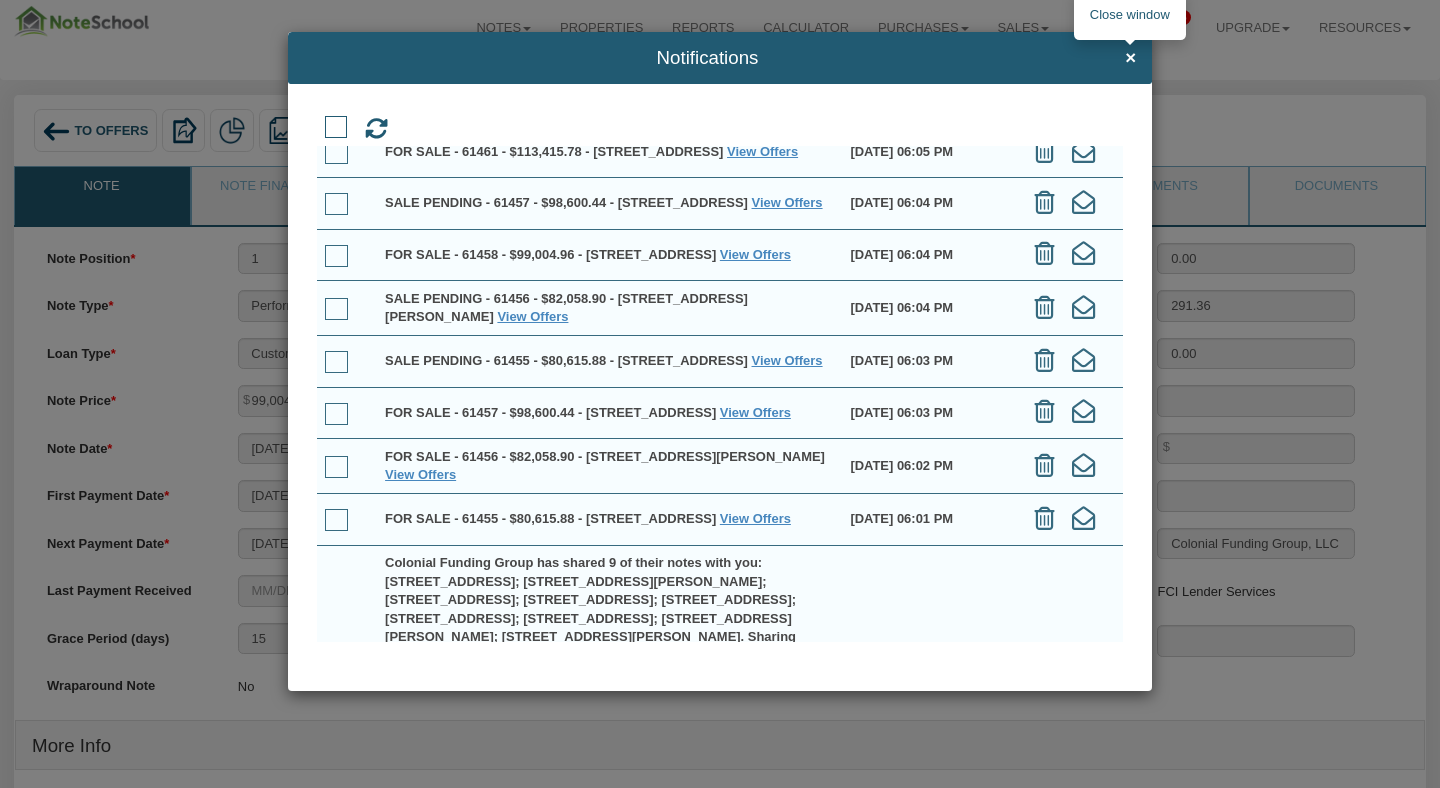 click on "×" at bounding box center (1130, 58) 